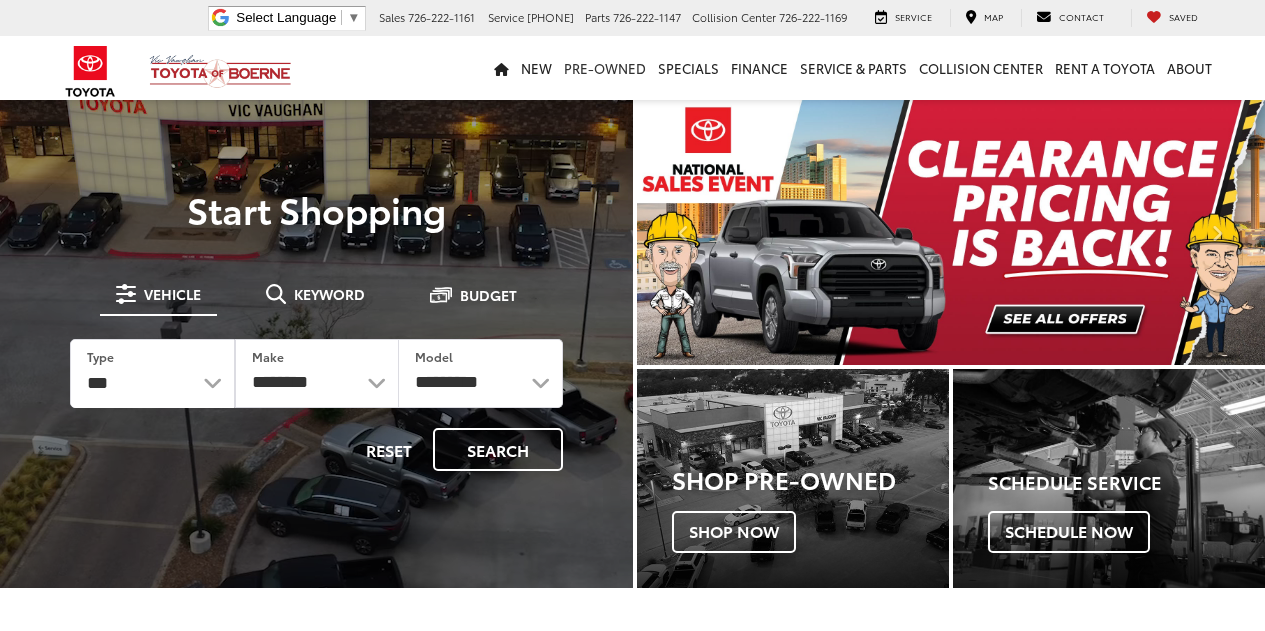 scroll, scrollTop: 0, scrollLeft: 0, axis: both 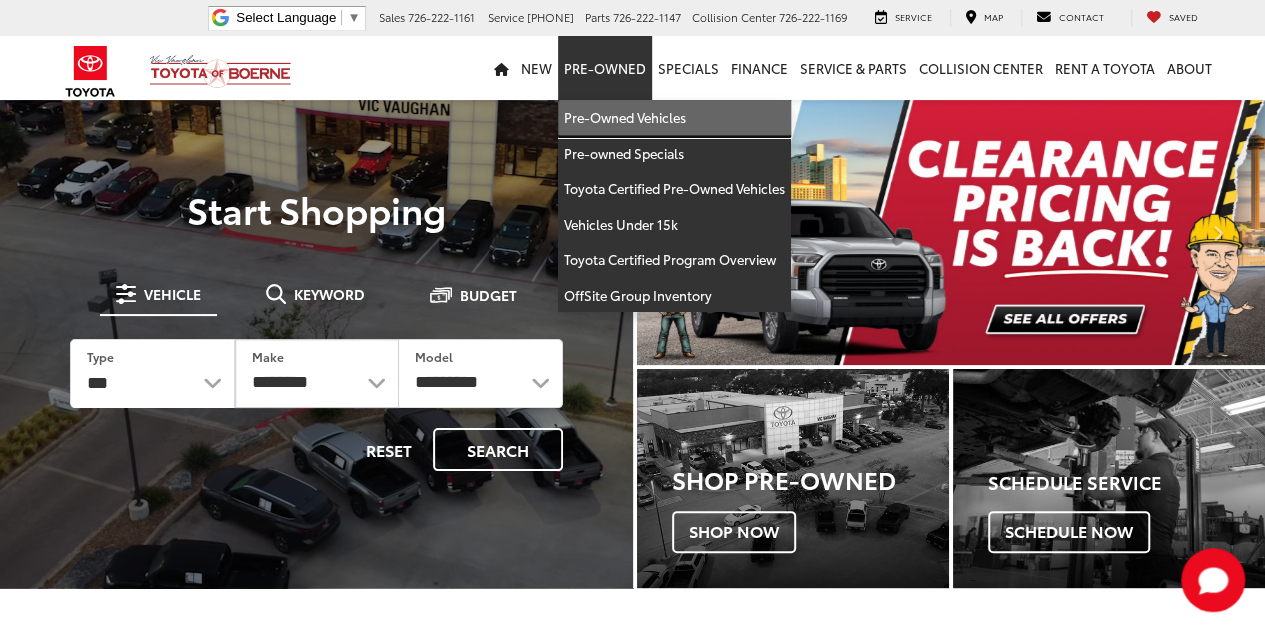 click on "Pre-Owned Vehicles" at bounding box center (674, 118) 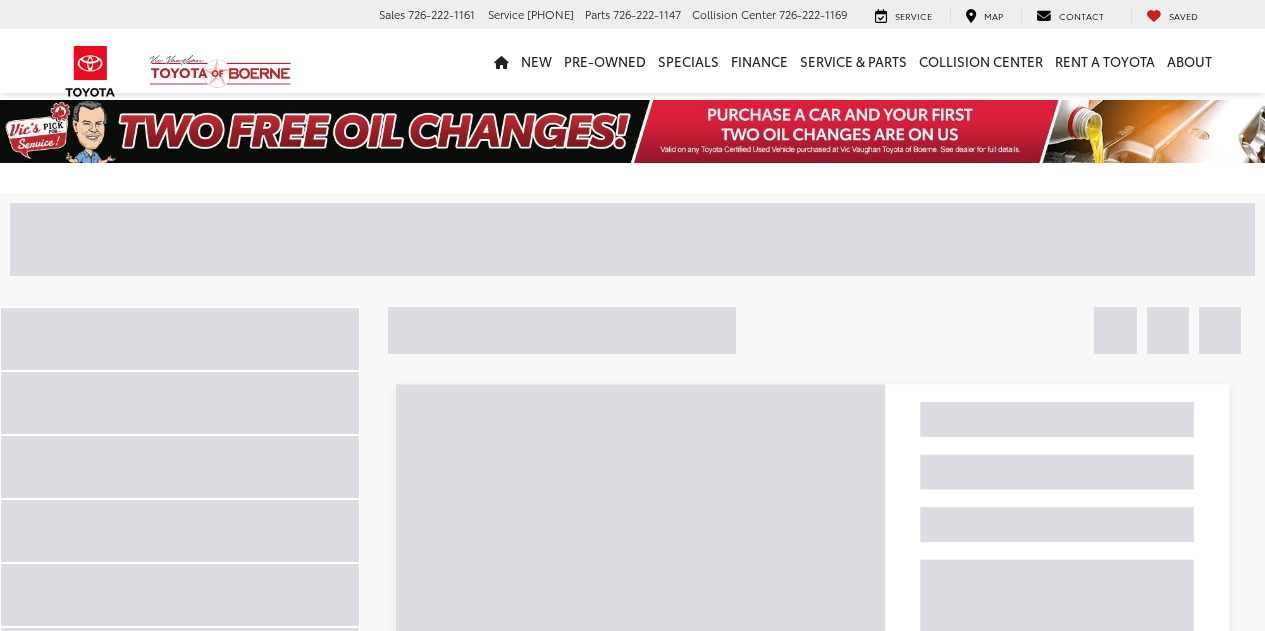 scroll, scrollTop: 0, scrollLeft: 0, axis: both 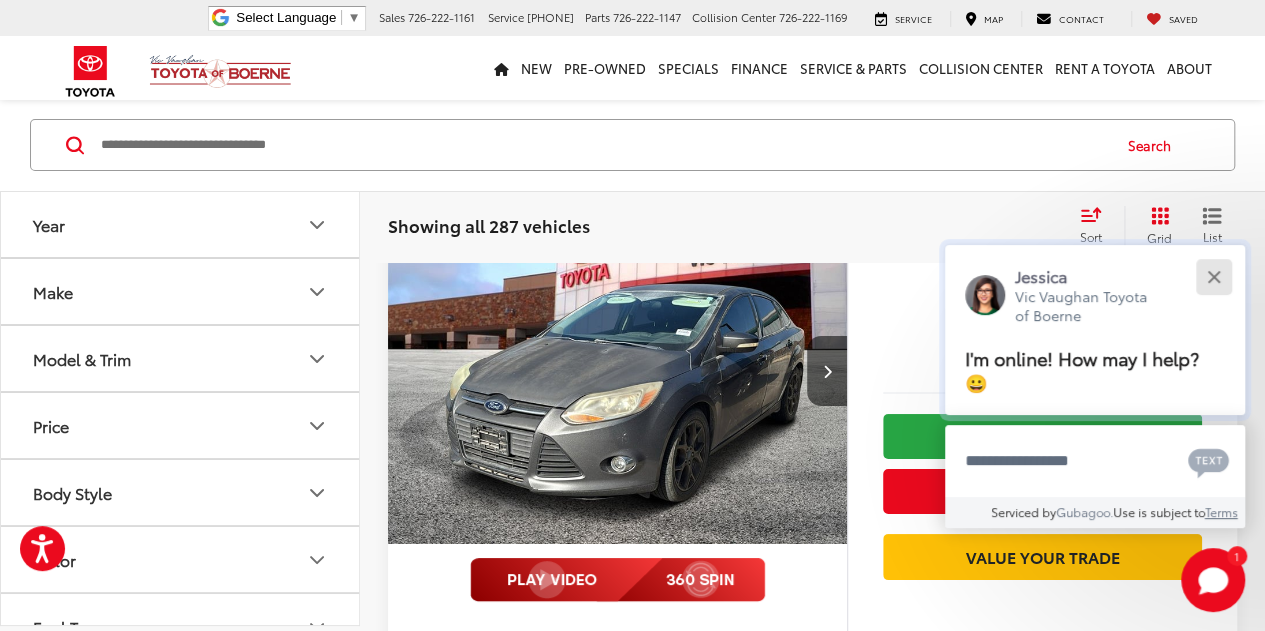 click at bounding box center (1213, 276) 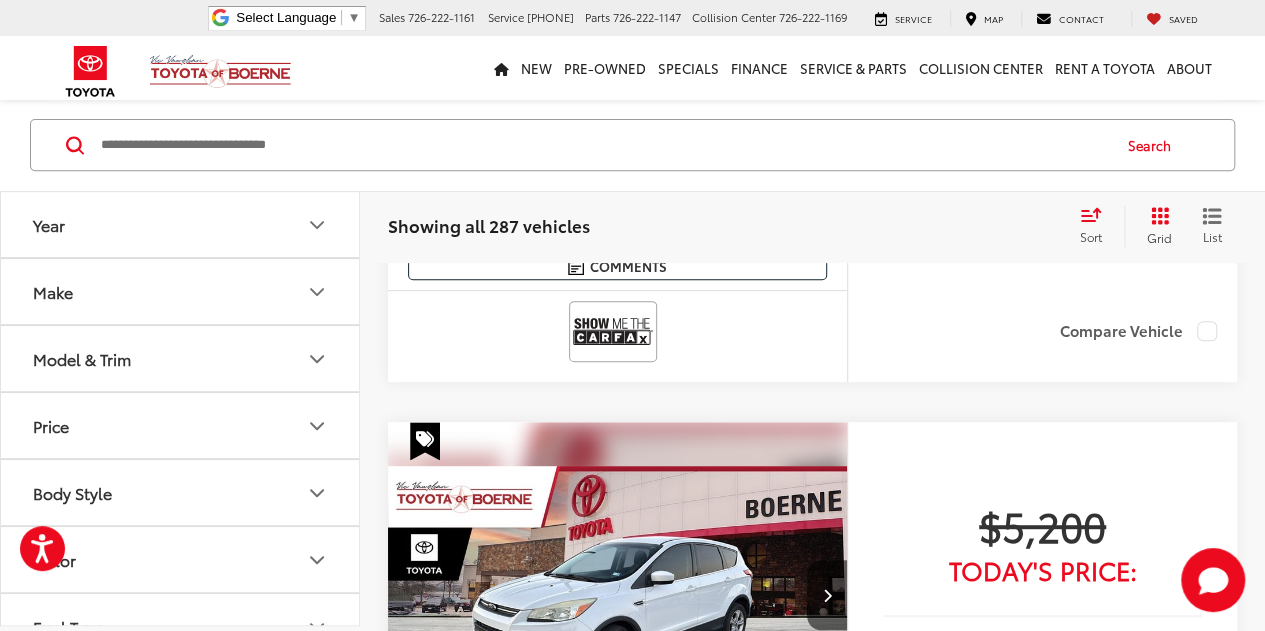 scroll, scrollTop: 4100, scrollLeft: 0, axis: vertical 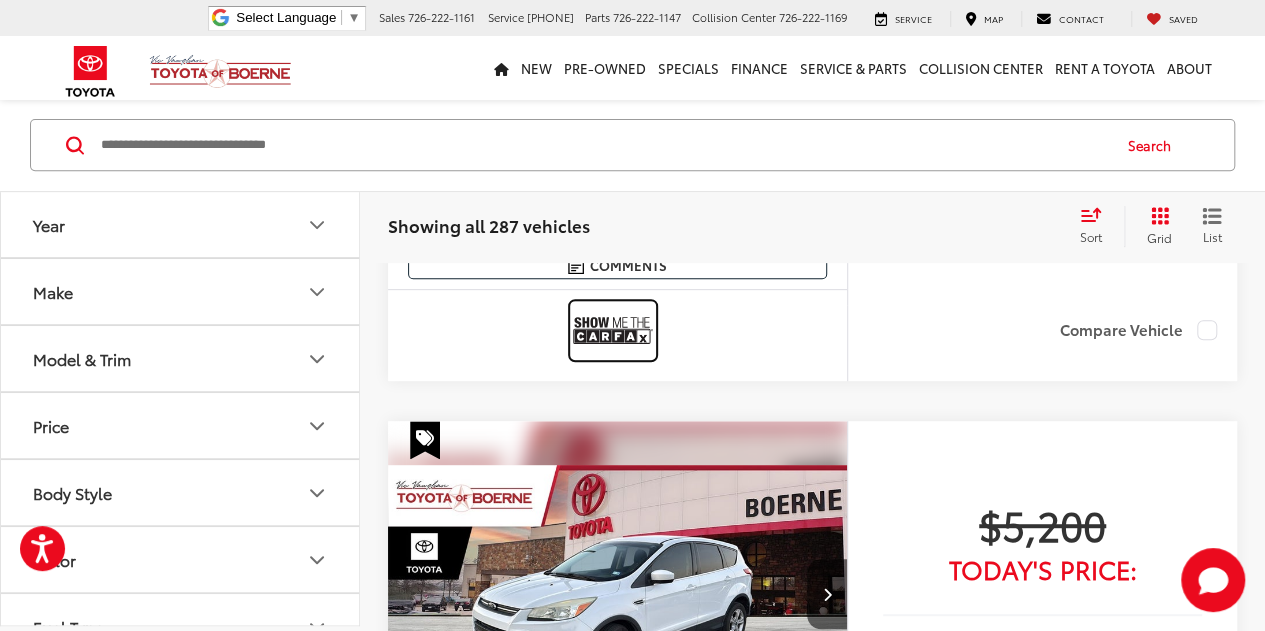 click at bounding box center (613, 330) 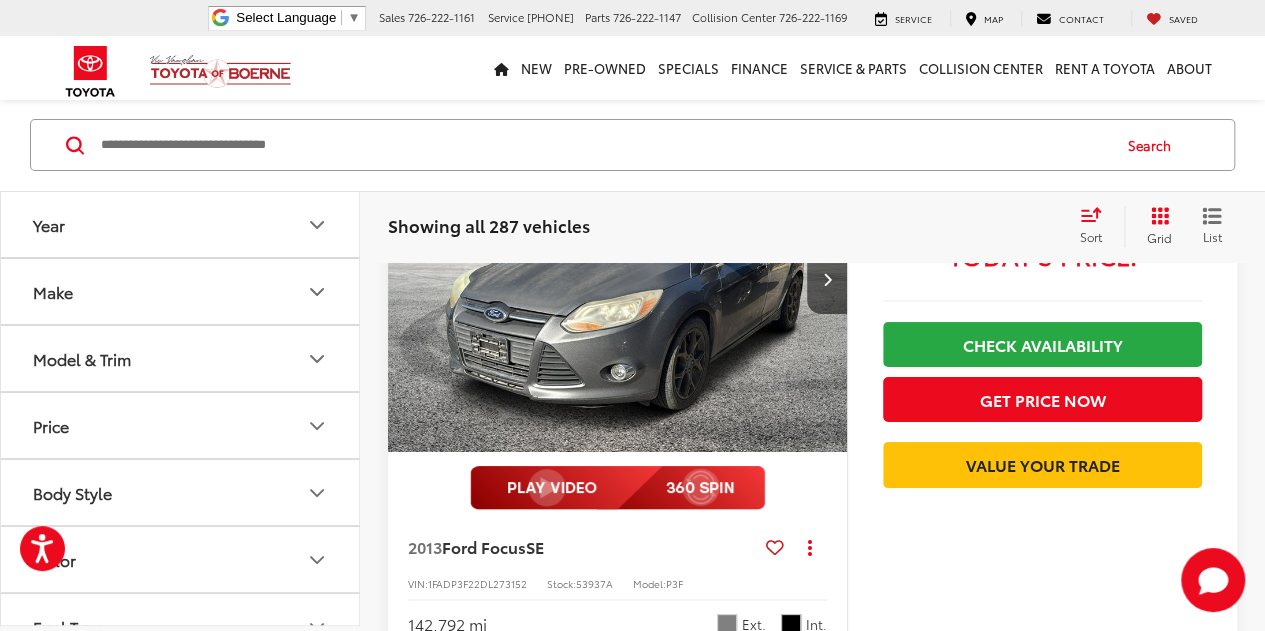 scroll, scrollTop: 3700, scrollLeft: 0, axis: vertical 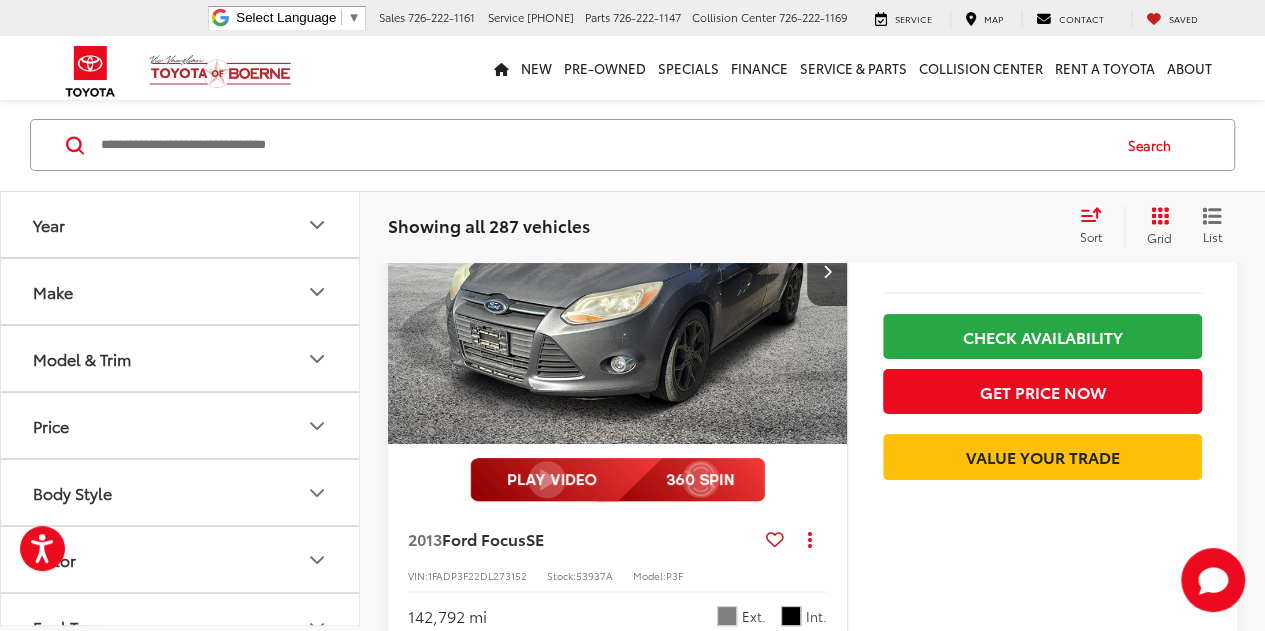 click at bounding box center [618, 272] 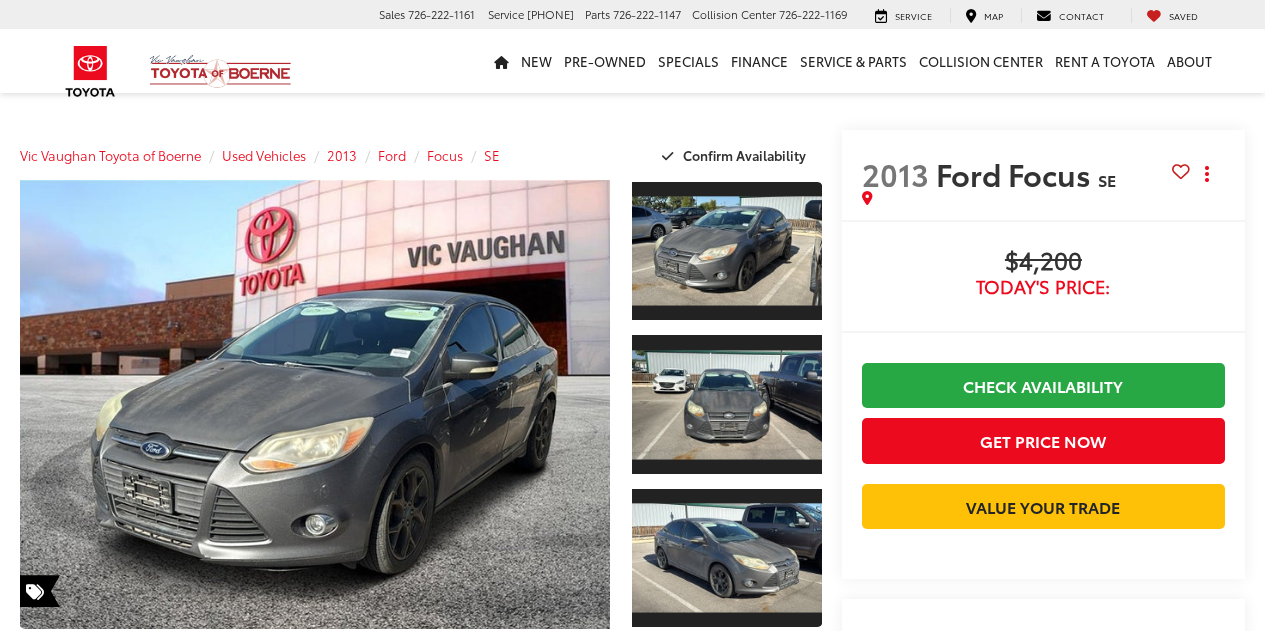 scroll, scrollTop: 0, scrollLeft: 0, axis: both 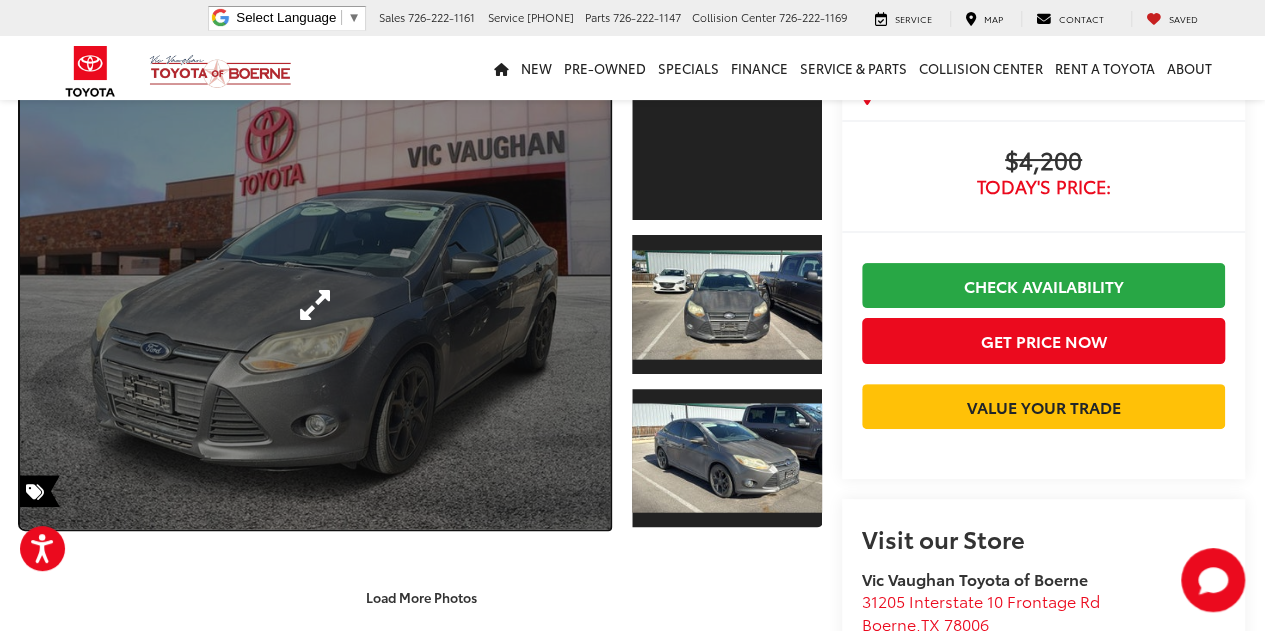 click at bounding box center [315, 304] 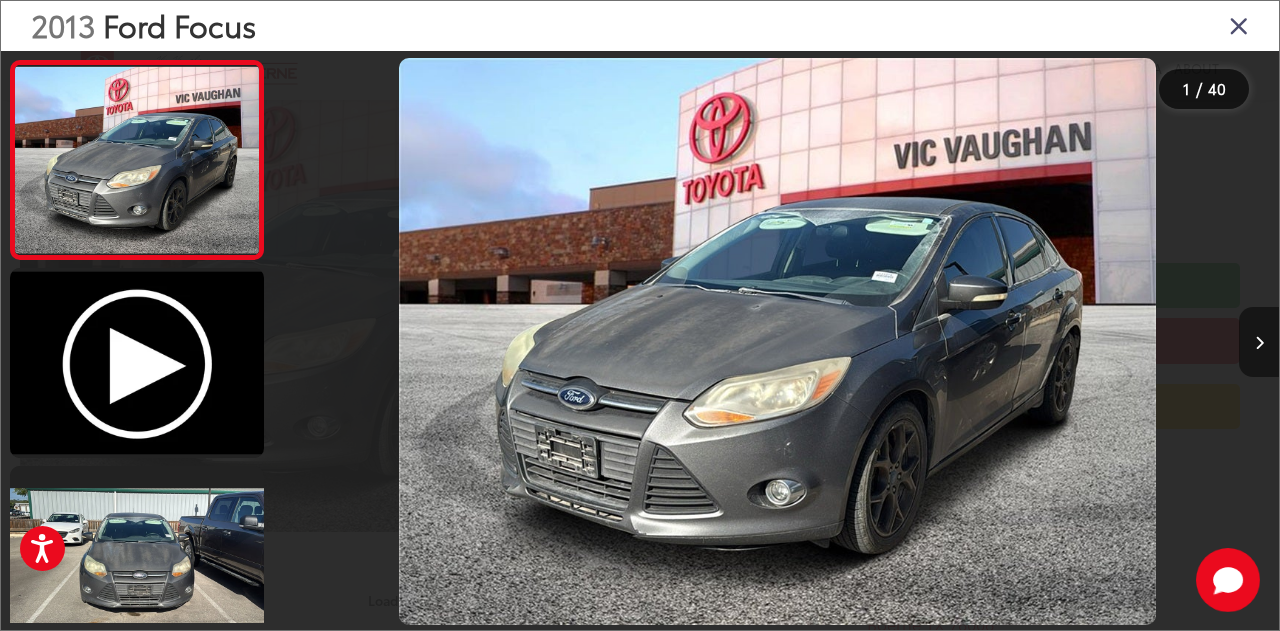 click at bounding box center [1259, 343] 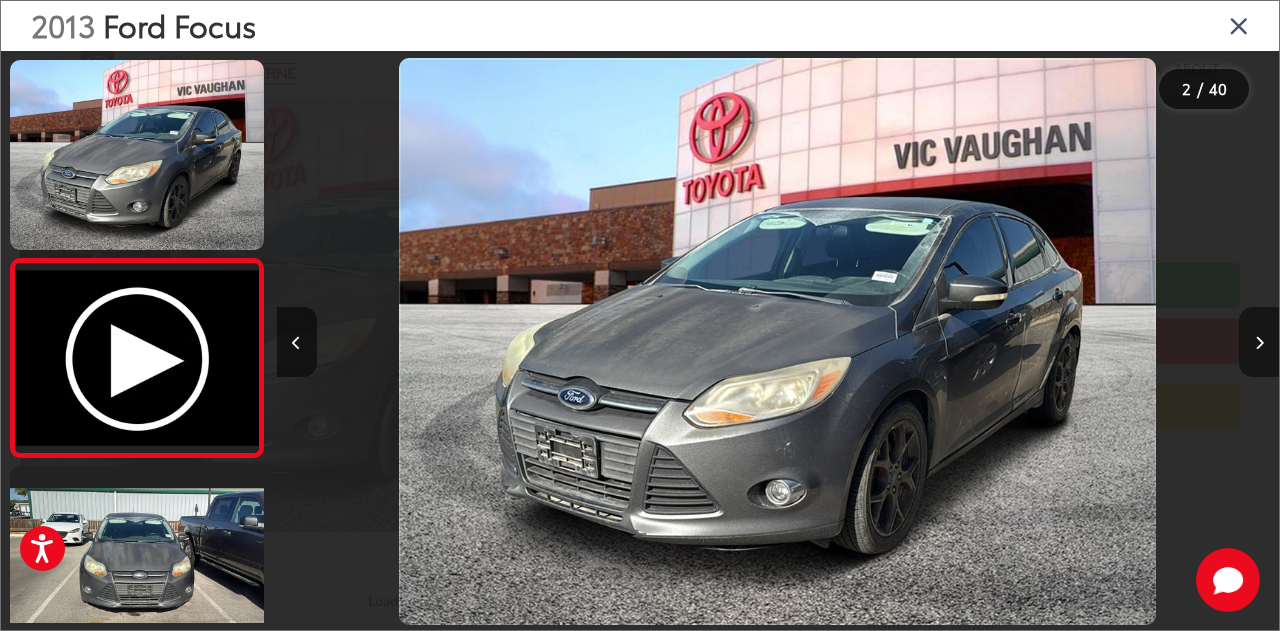 scroll, scrollTop: 0, scrollLeft: 66, axis: horizontal 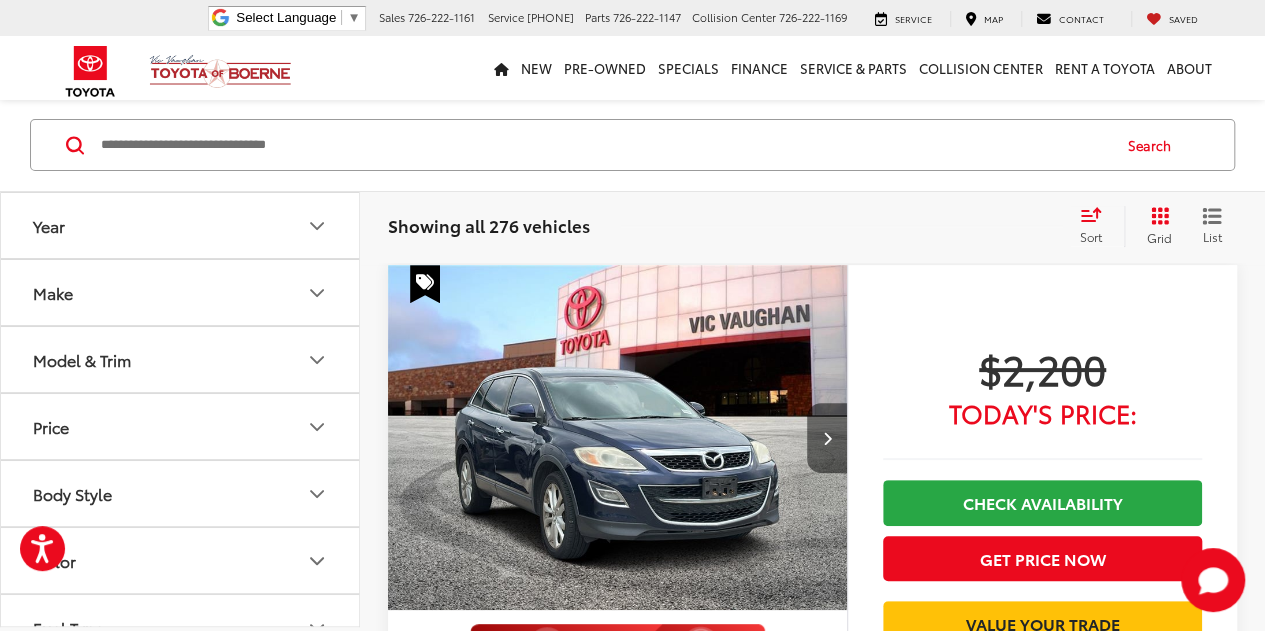 click at bounding box center [827, 438] 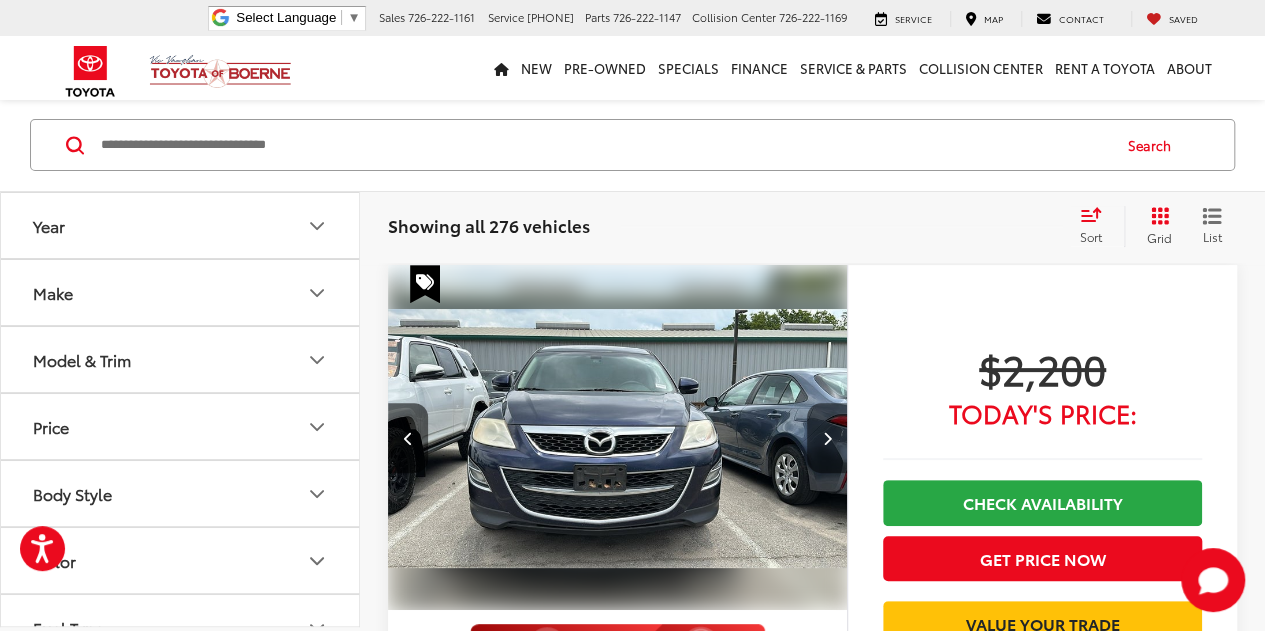 click at bounding box center [827, 438] 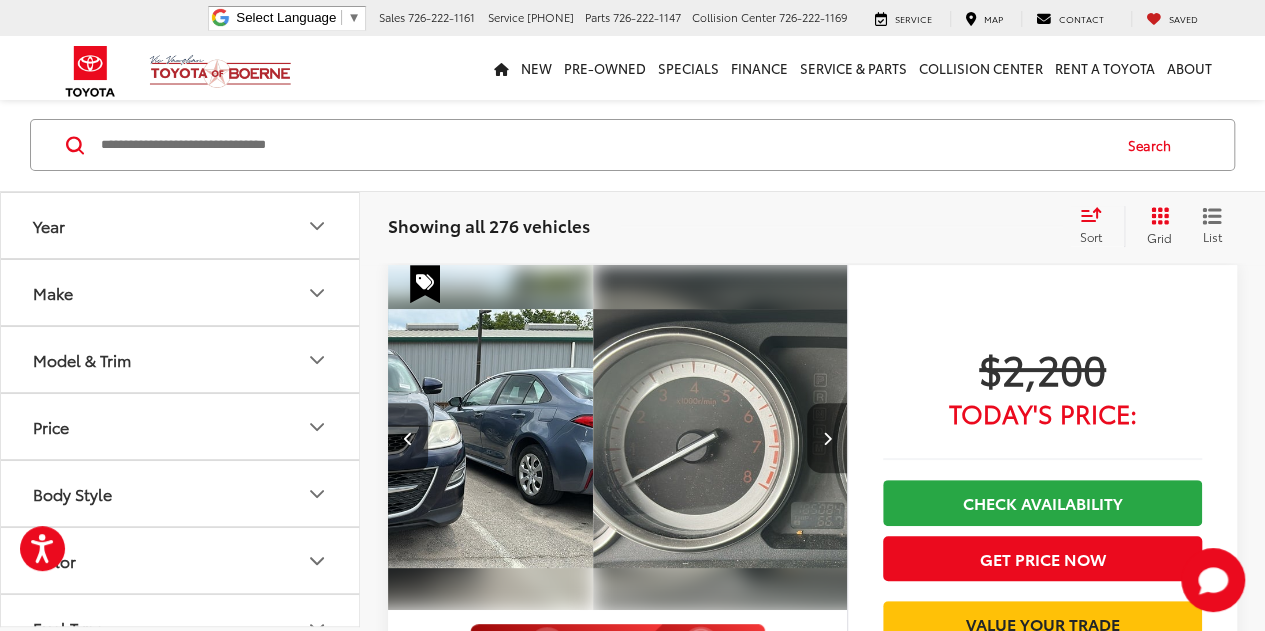 scroll, scrollTop: 0, scrollLeft: 923, axis: horizontal 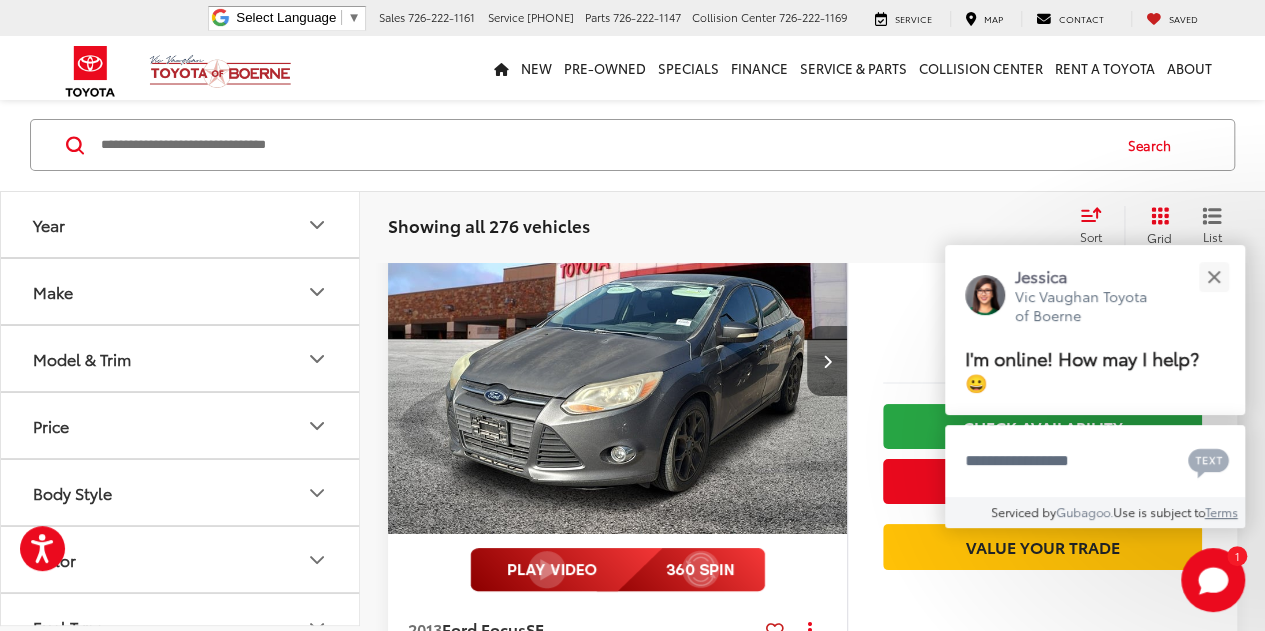 click at bounding box center (827, 361) 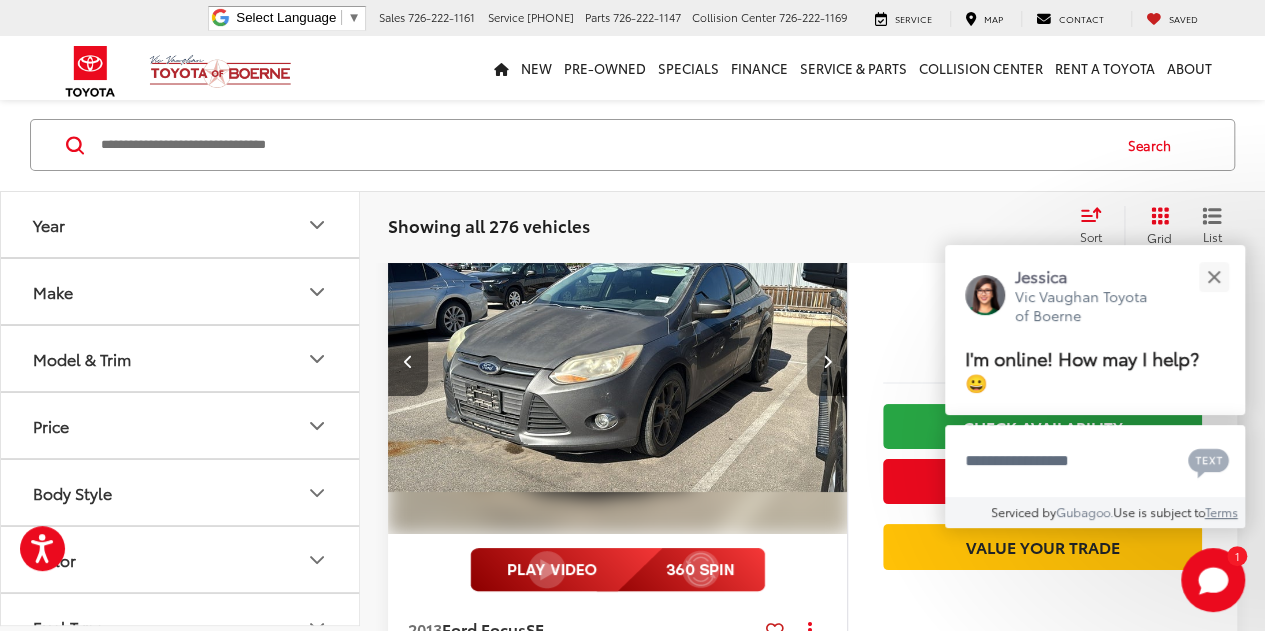 click at bounding box center (827, 361) 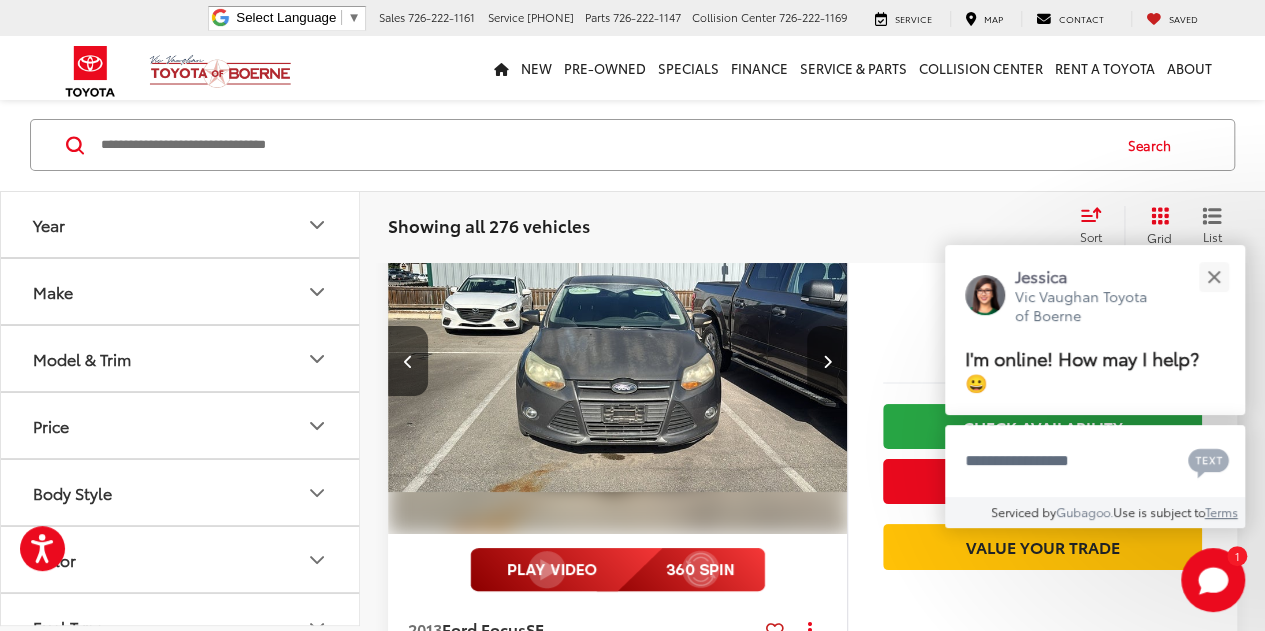 click at bounding box center [827, 361] 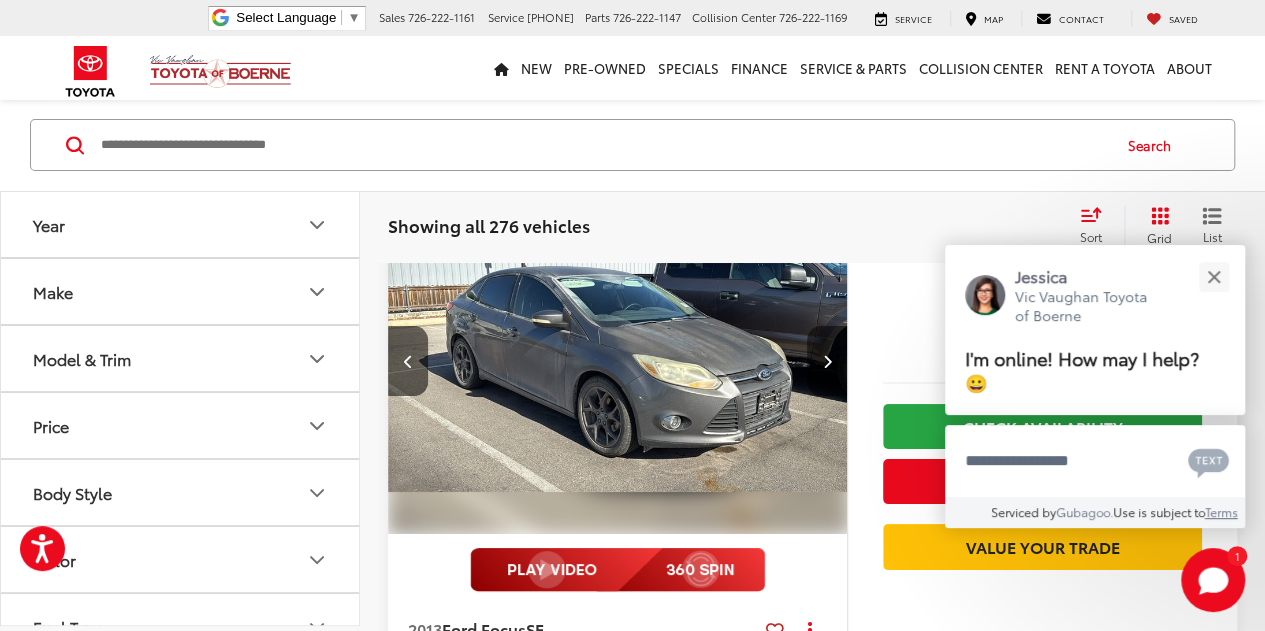 click at bounding box center (827, 361) 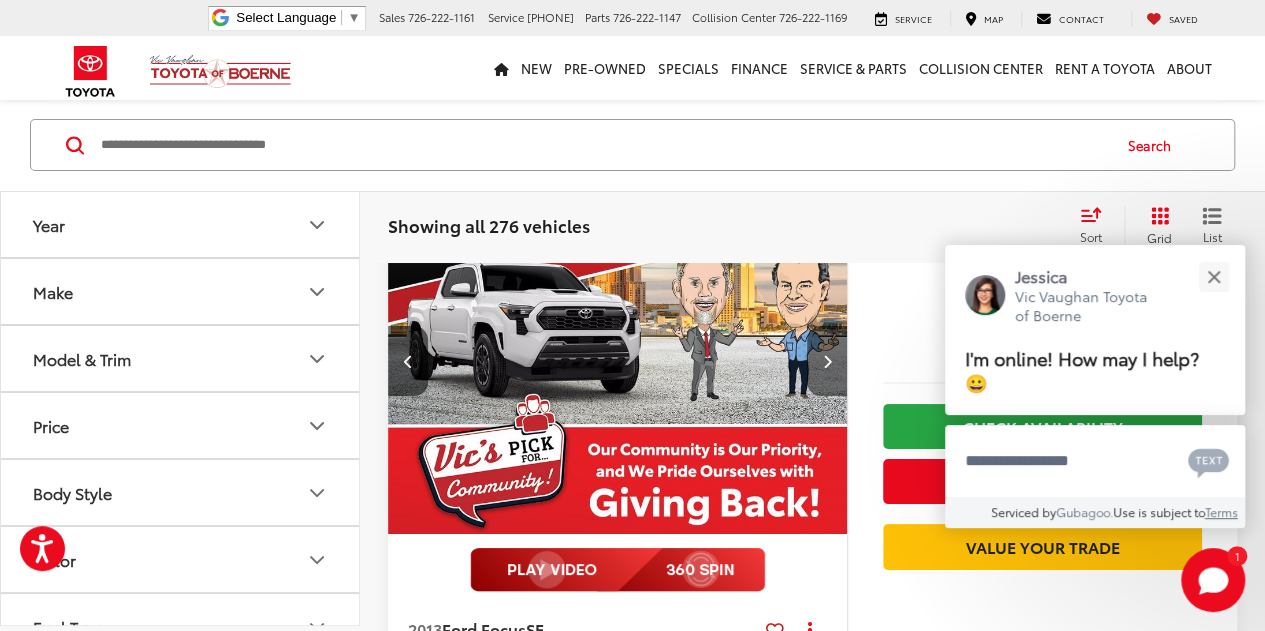 click at bounding box center [827, 361] 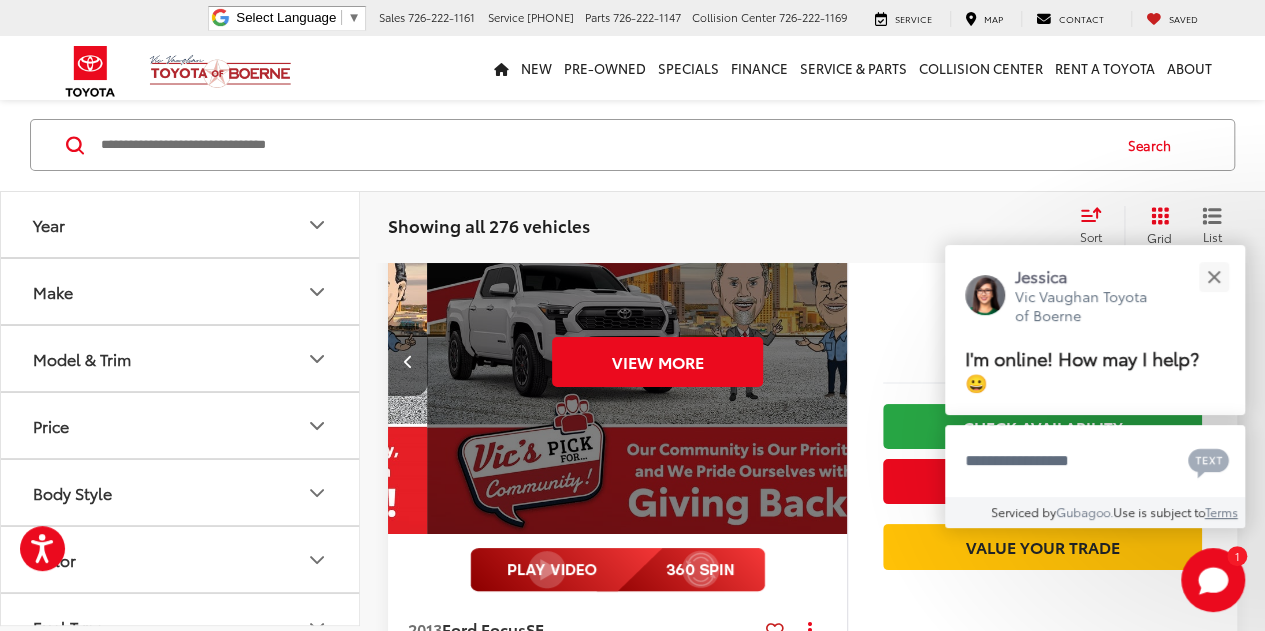 scroll, scrollTop: 0, scrollLeft: 2308, axis: horizontal 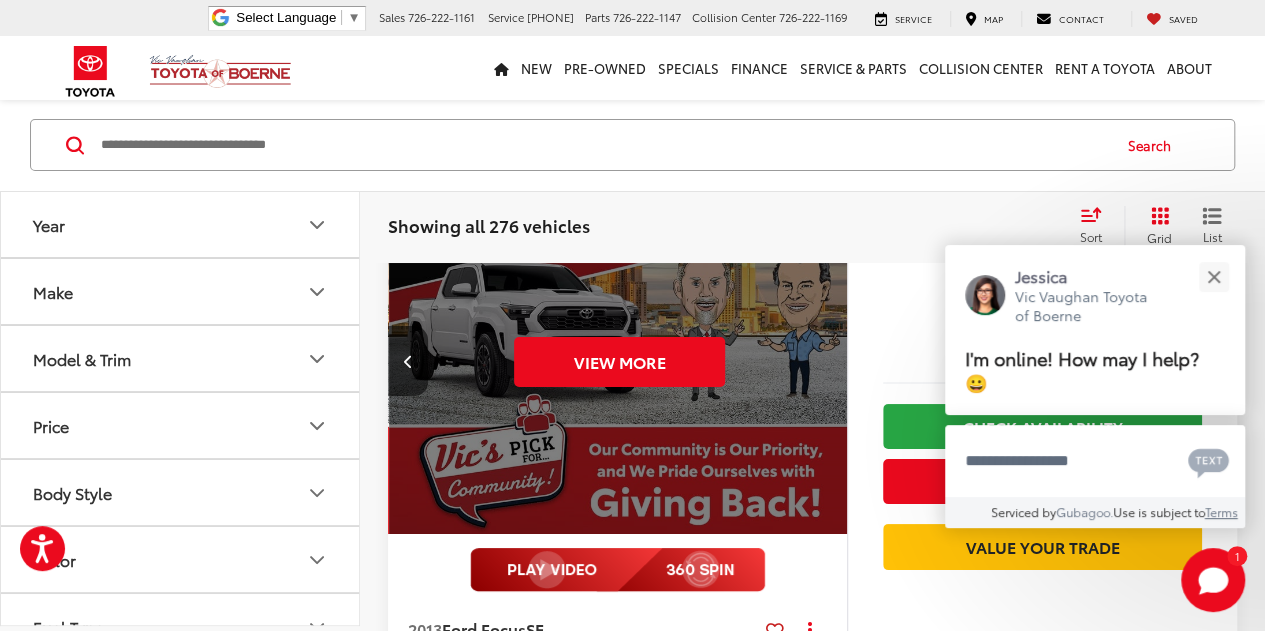 click on "View More" at bounding box center [620, 362] 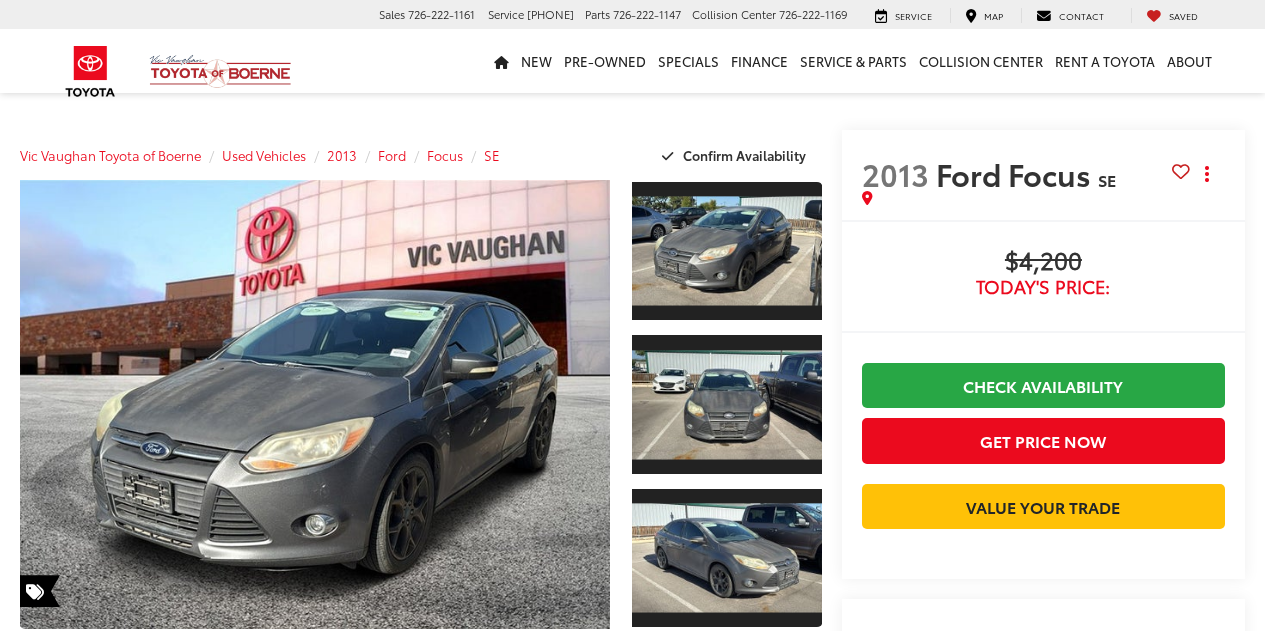 scroll, scrollTop: 0, scrollLeft: 0, axis: both 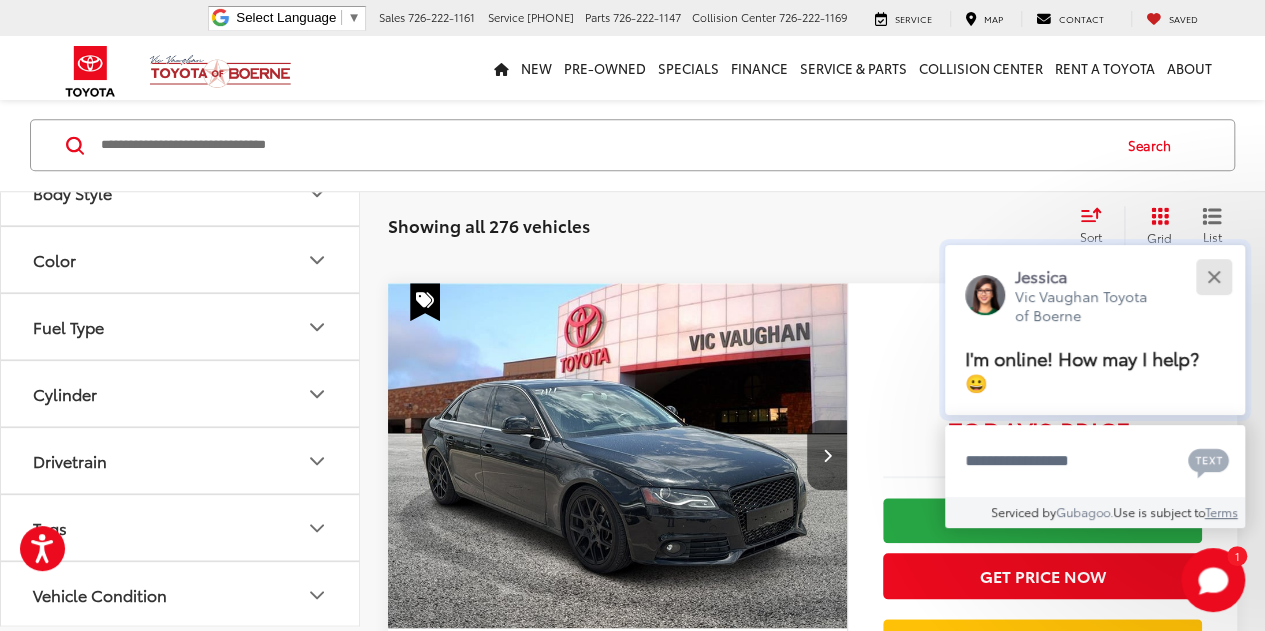 click at bounding box center (1213, 276) 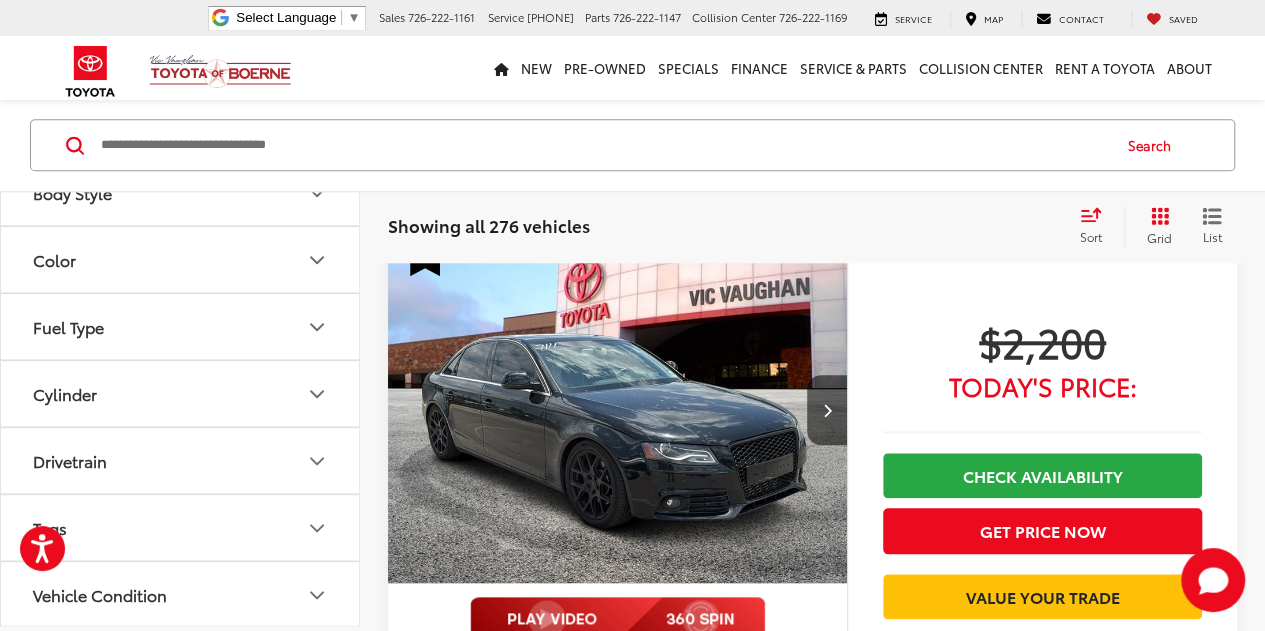 scroll, scrollTop: 799, scrollLeft: 0, axis: vertical 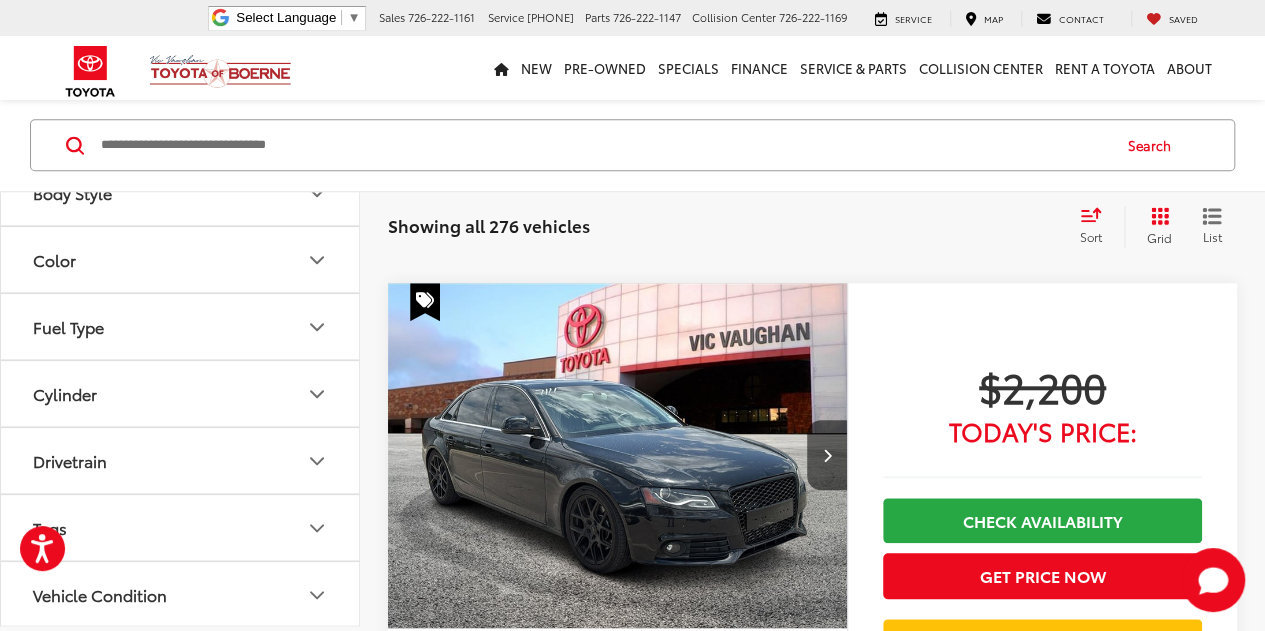 click at bounding box center [618, 456] 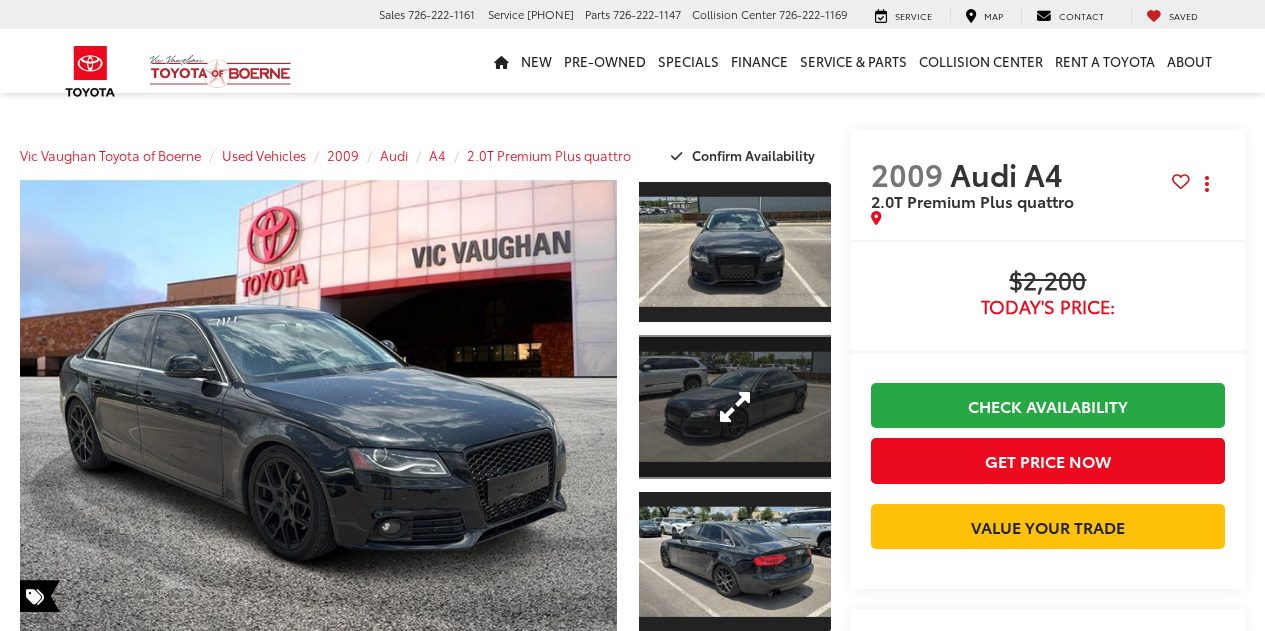 scroll, scrollTop: 0, scrollLeft: 0, axis: both 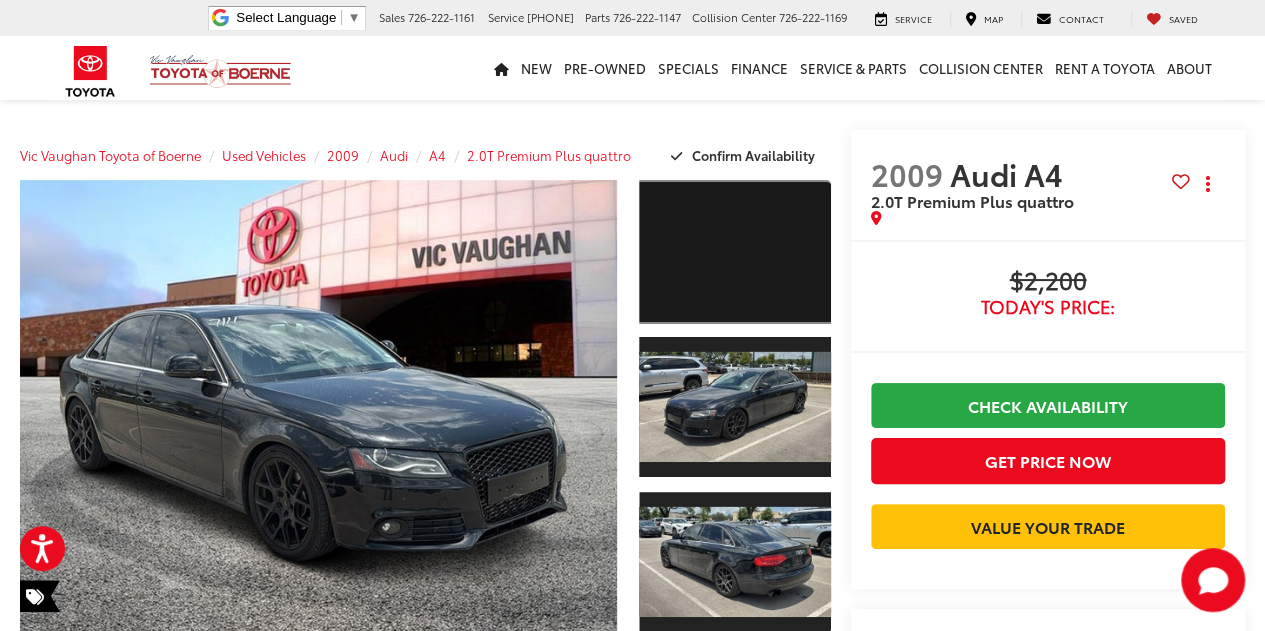 click at bounding box center (735, 252) 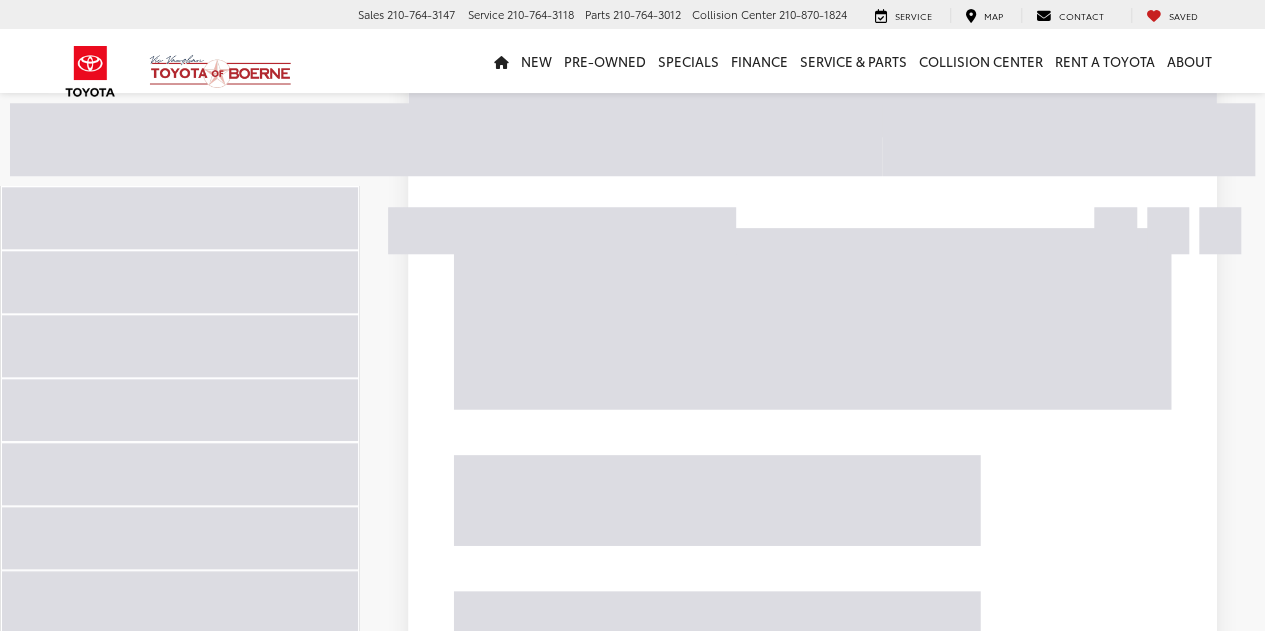 scroll, scrollTop: 799, scrollLeft: 0, axis: vertical 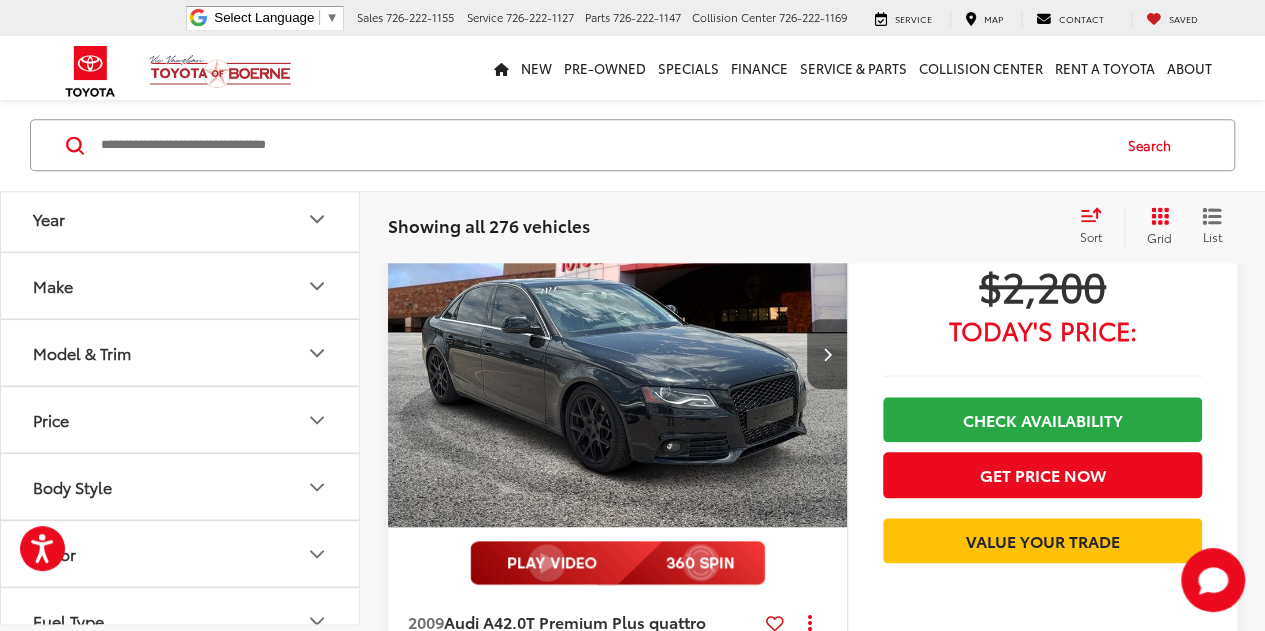 click at bounding box center (827, 354) 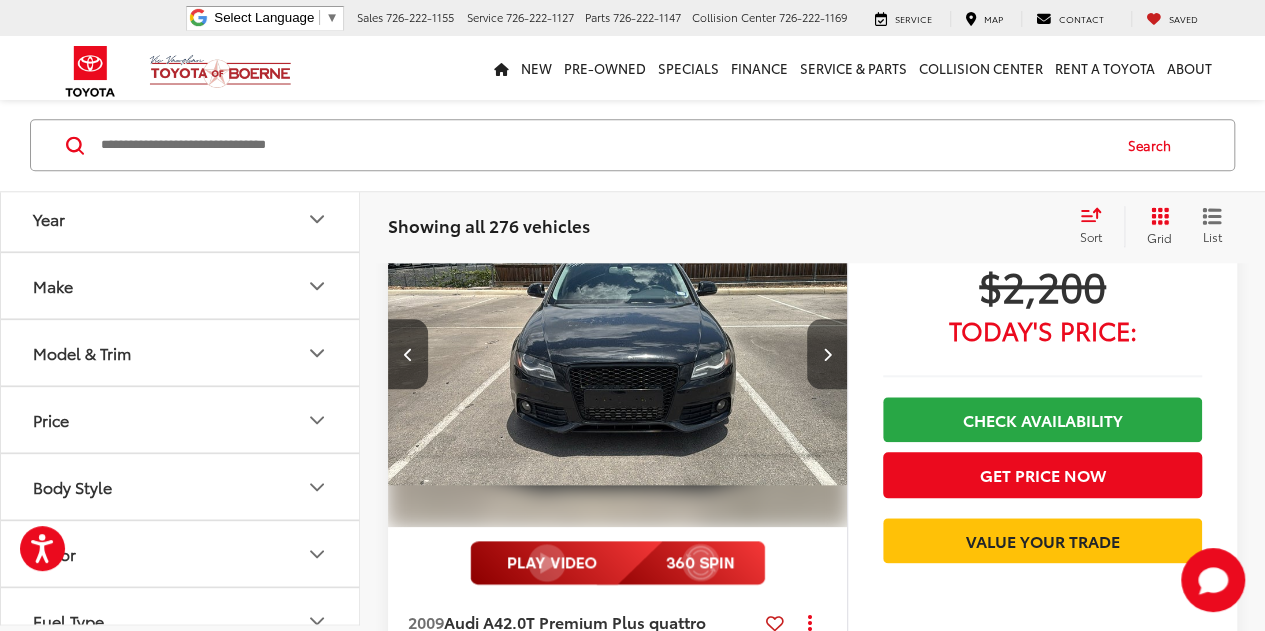 click at bounding box center [827, 354] 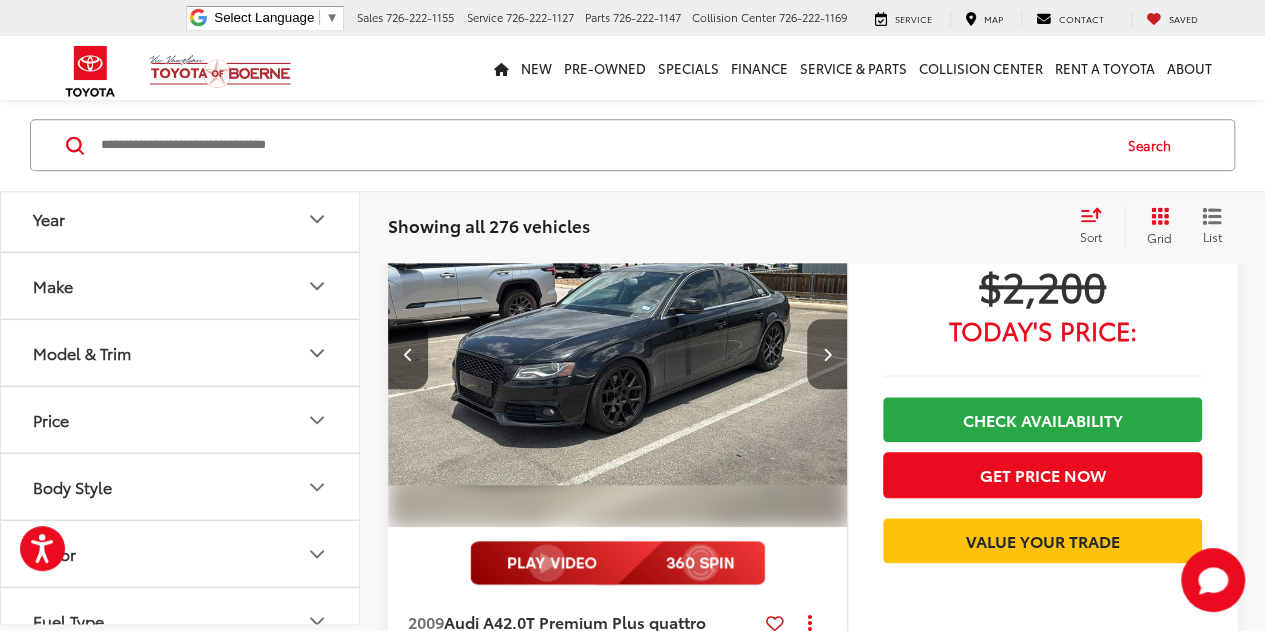 click at bounding box center [827, 354] 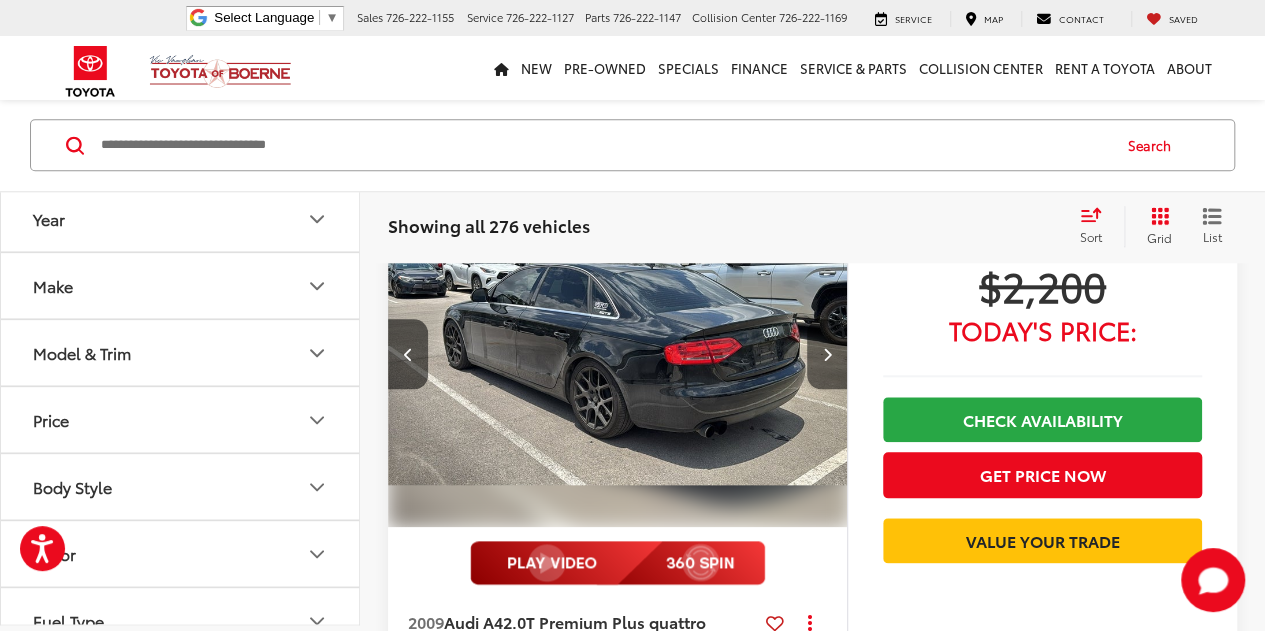 click at bounding box center [827, 354] 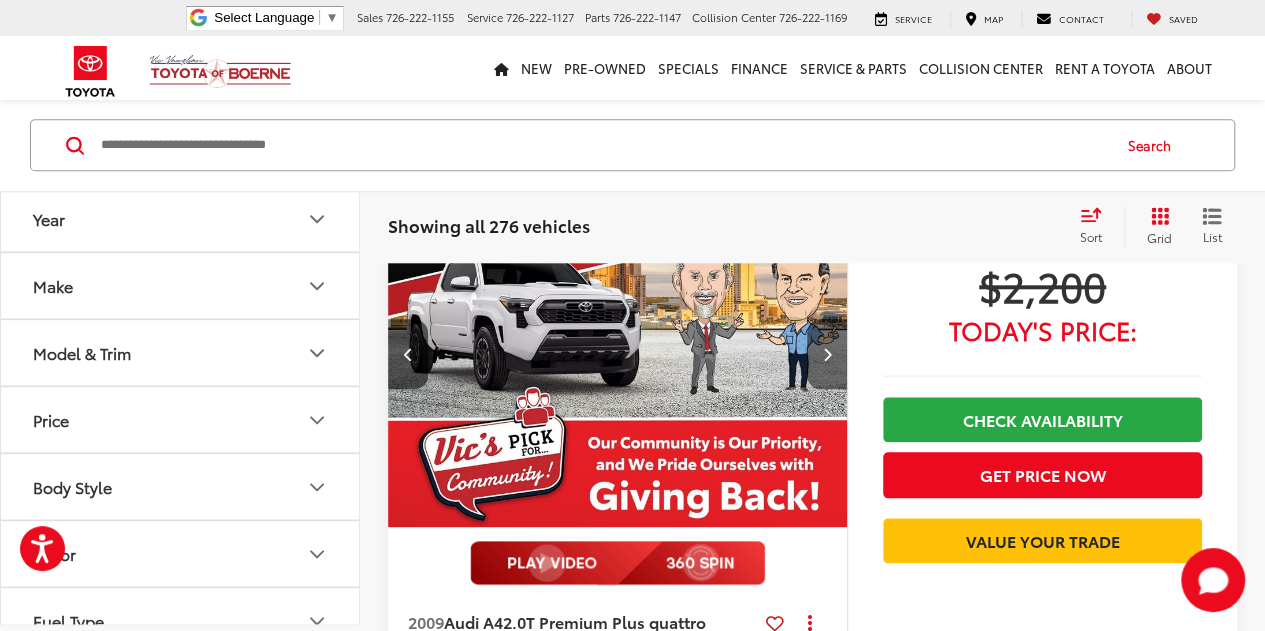 click at bounding box center (827, 354) 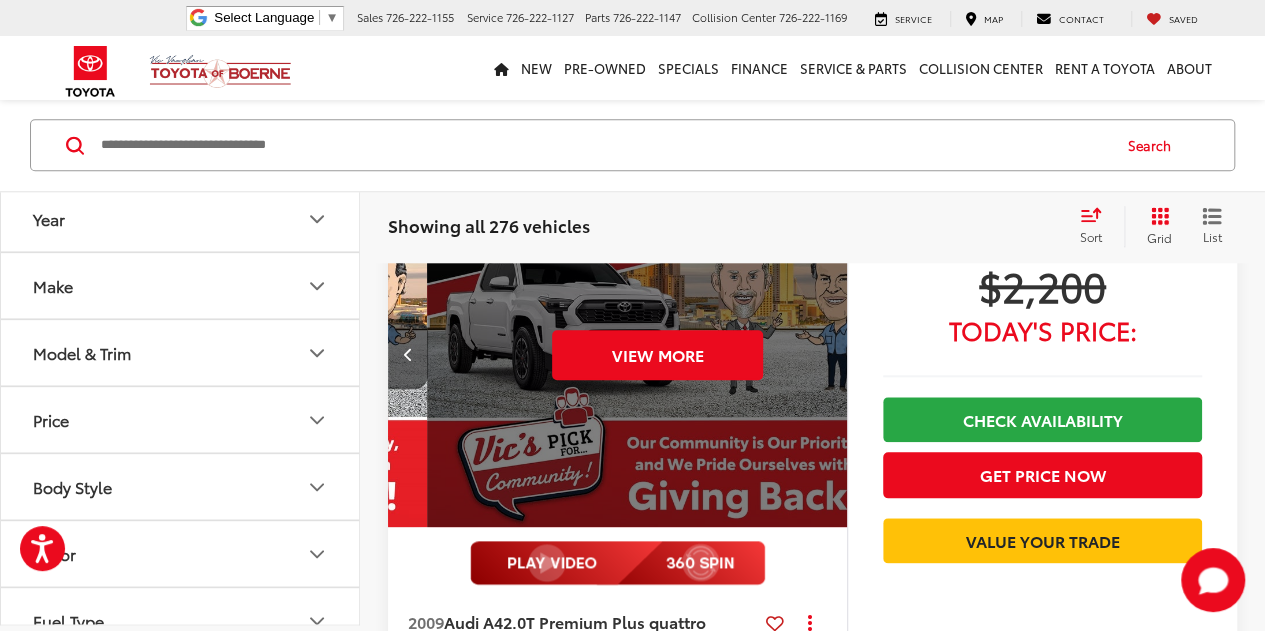 scroll, scrollTop: 0, scrollLeft: 2308, axis: horizontal 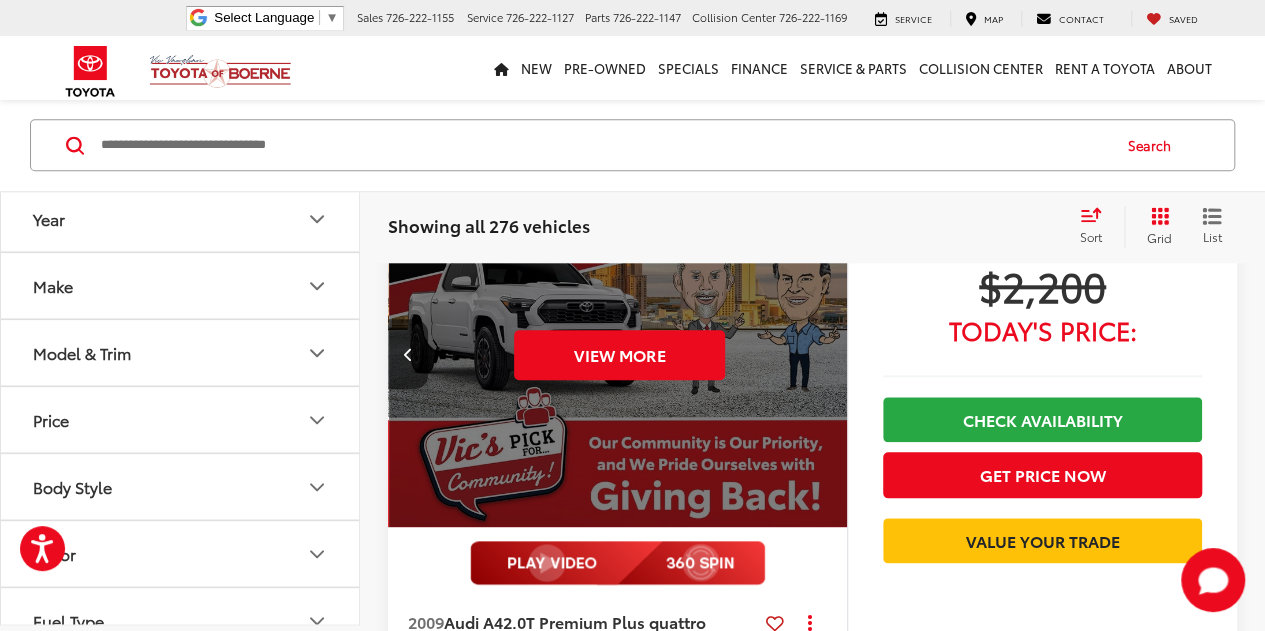 click on "View More" at bounding box center [620, 355] 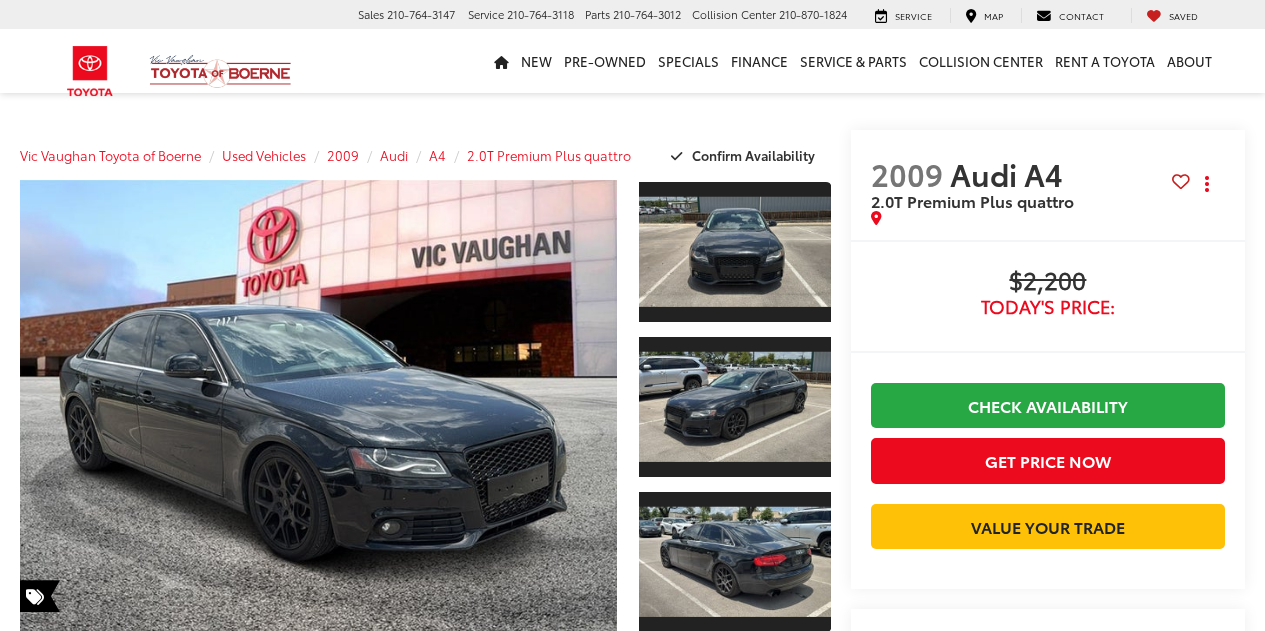 scroll, scrollTop: 0, scrollLeft: 0, axis: both 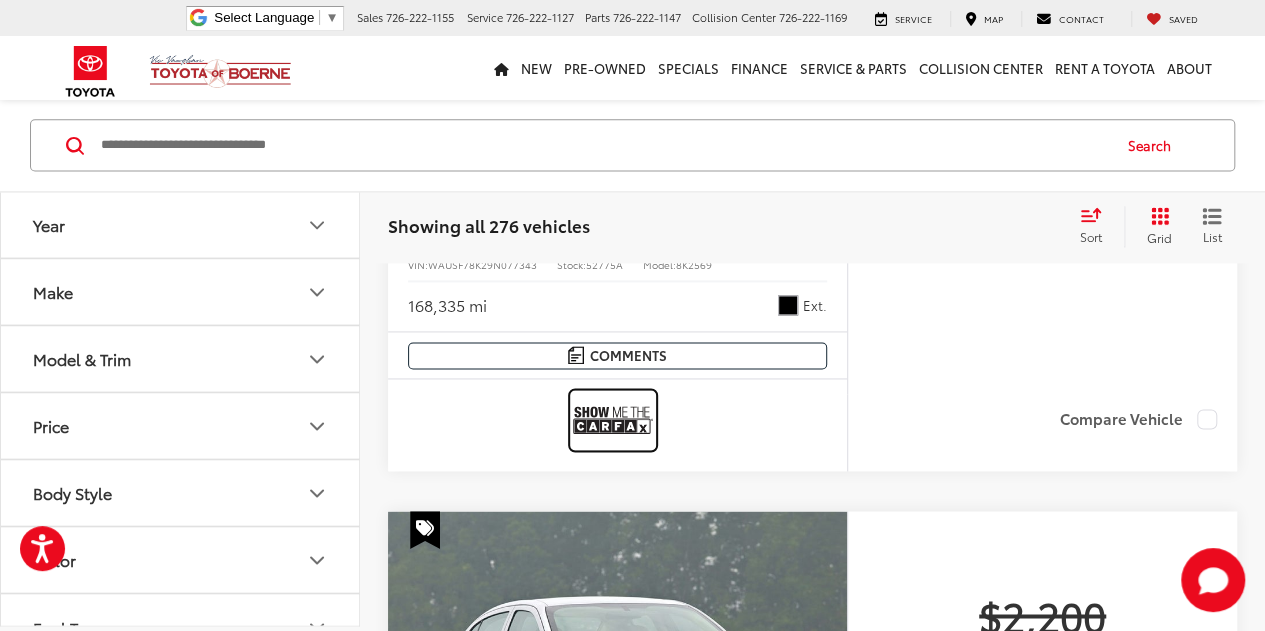 click at bounding box center (613, 419) 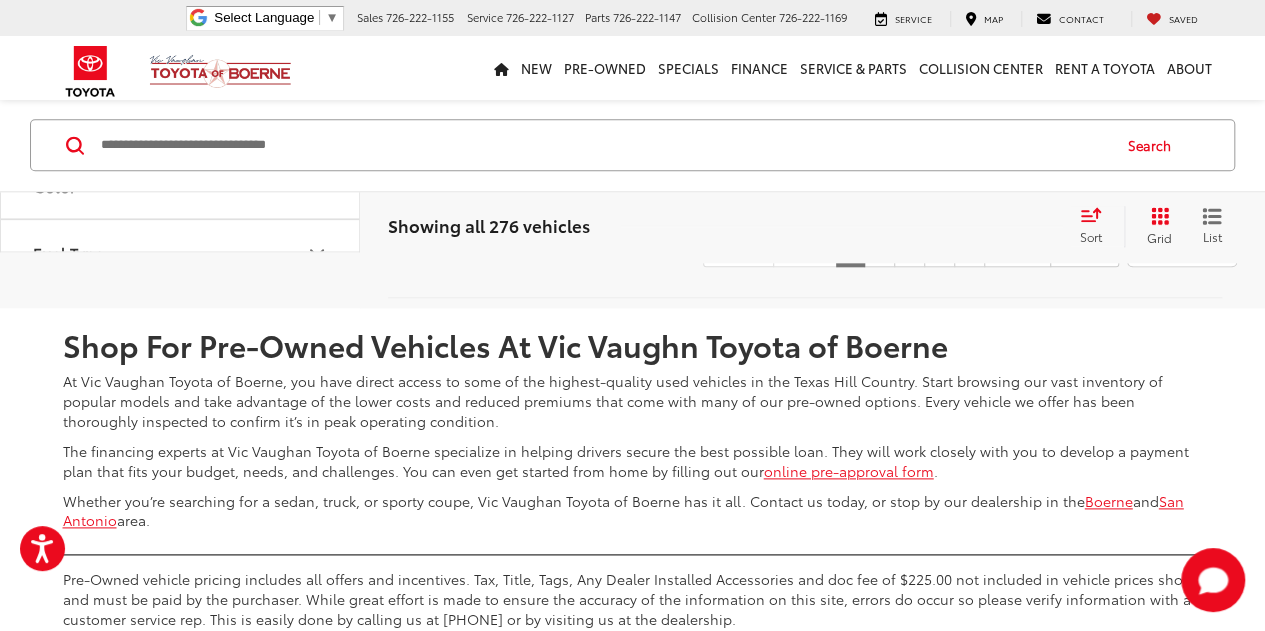 scroll, scrollTop: 8510, scrollLeft: 0, axis: vertical 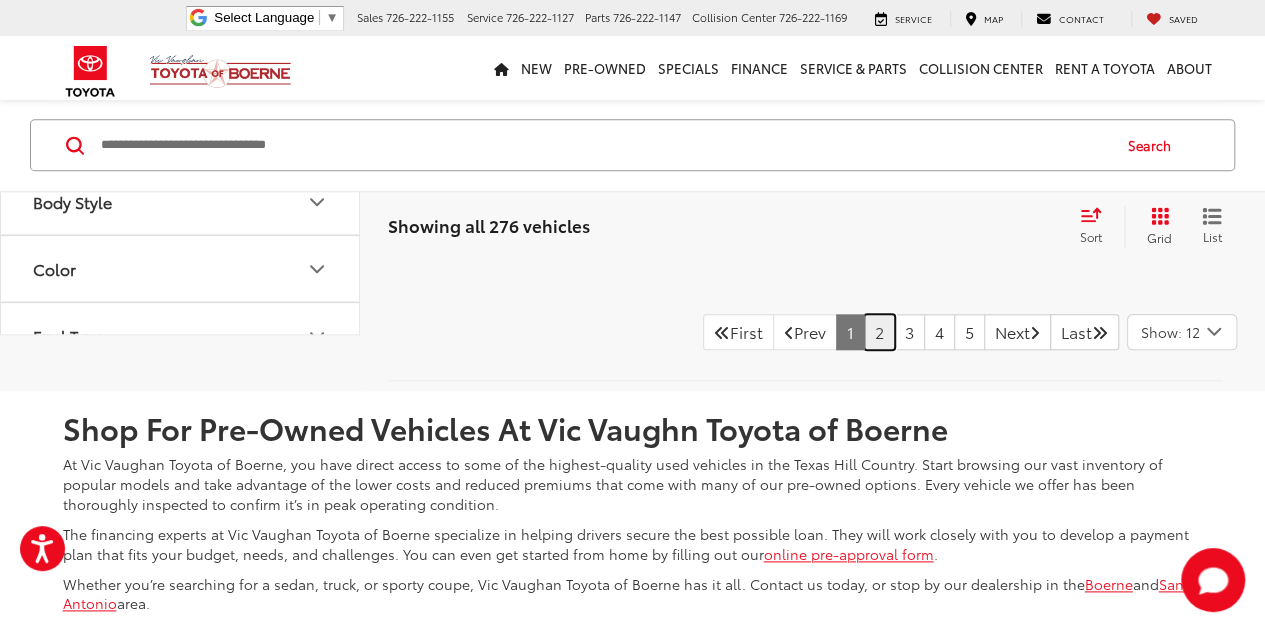click on "2" at bounding box center [879, 332] 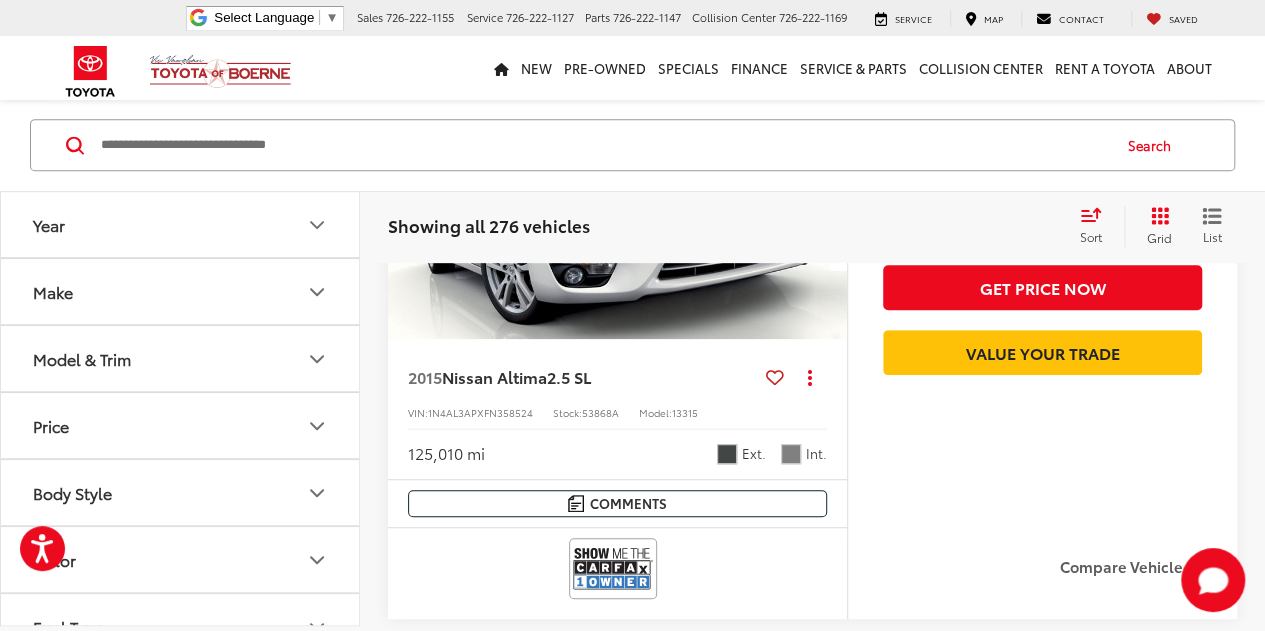 scroll, scrollTop: 394, scrollLeft: 0, axis: vertical 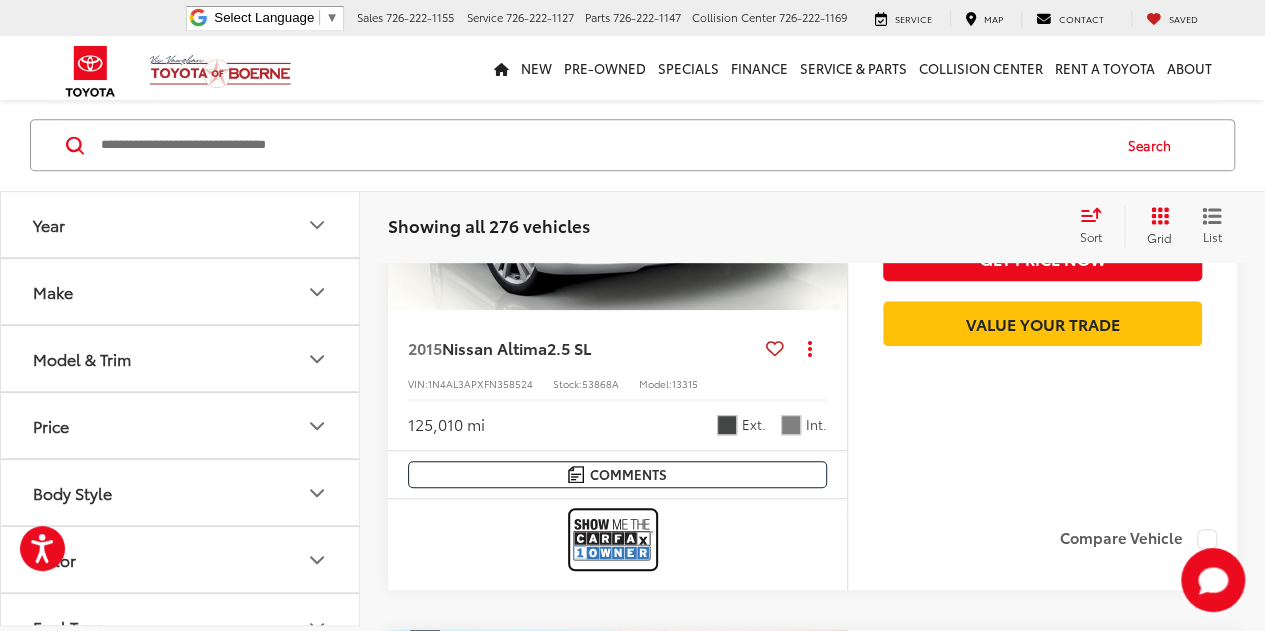 click at bounding box center [613, 539] 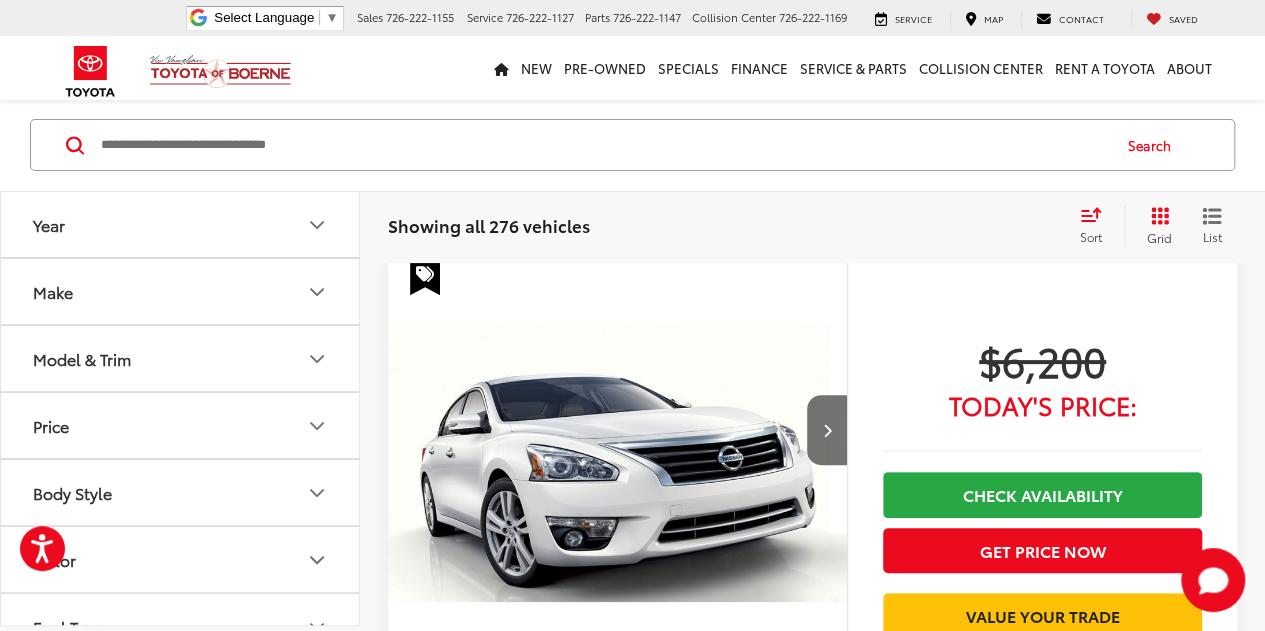 scroll, scrollTop: 94, scrollLeft: 0, axis: vertical 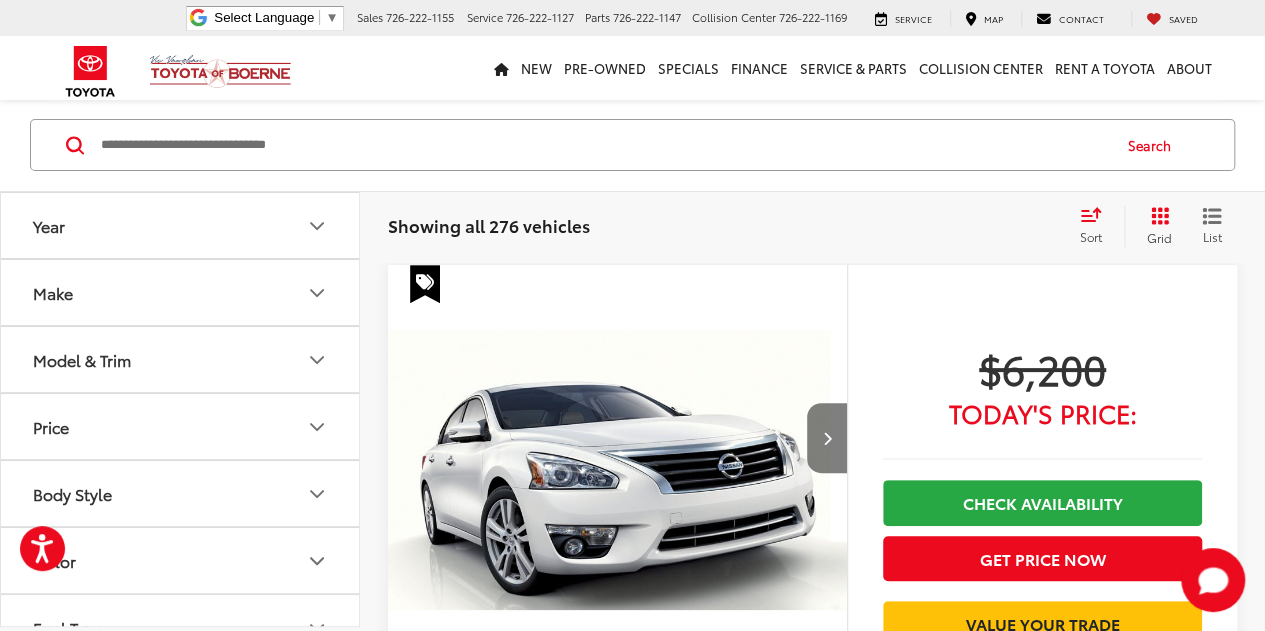 click at bounding box center (827, 438) 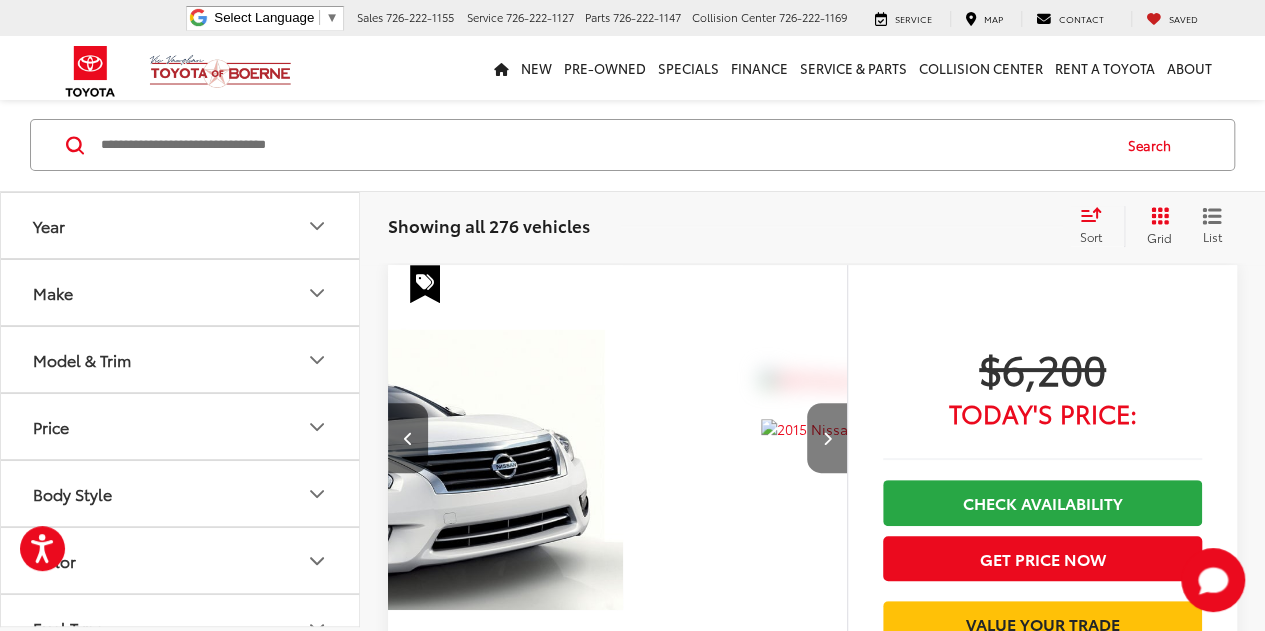 scroll, scrollTop: 0, scrollLeft: 462, axis: horizontal 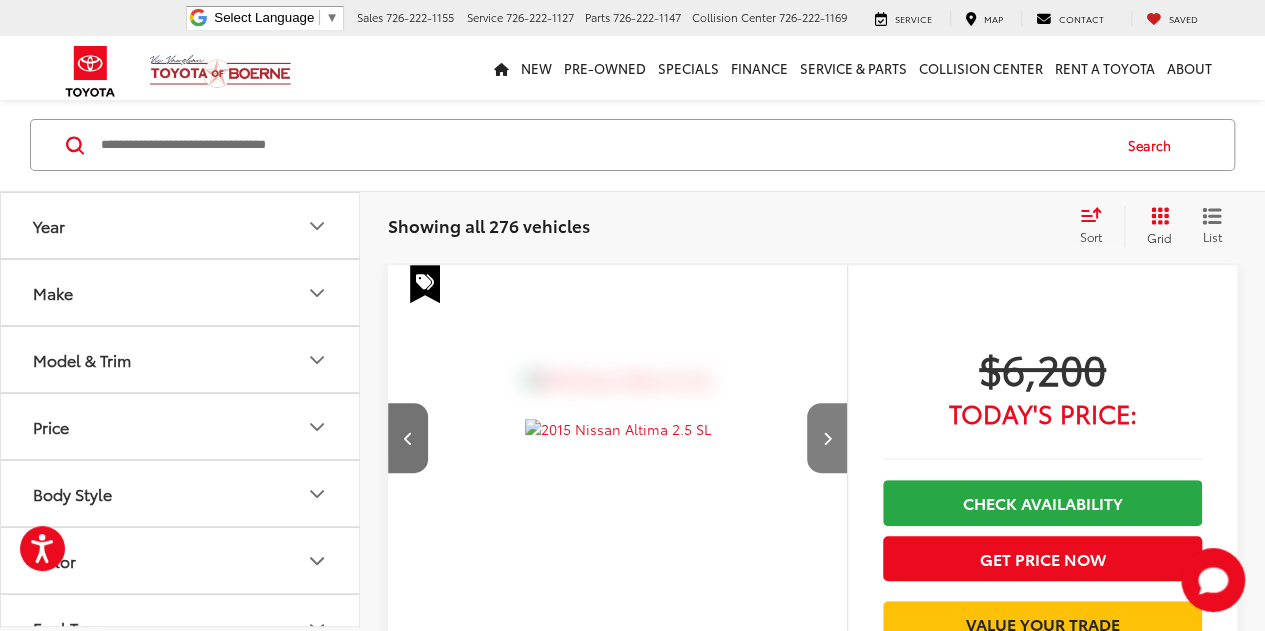click at bounding box center (827, 438) 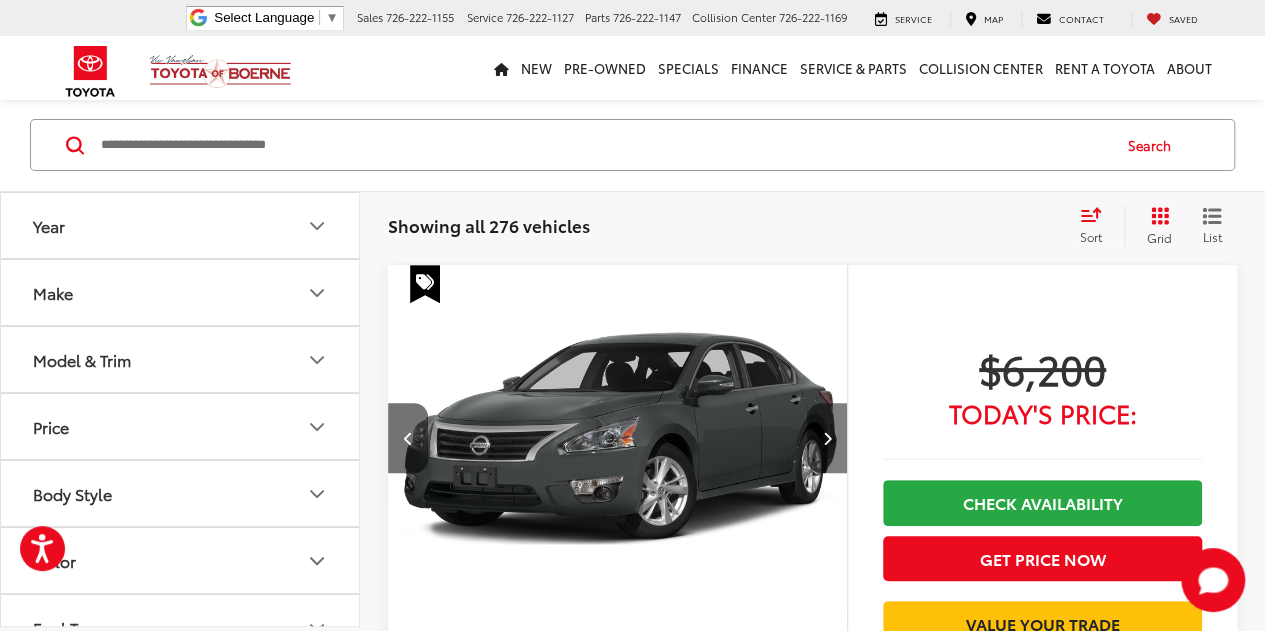 click at bounding box center [827, 438] 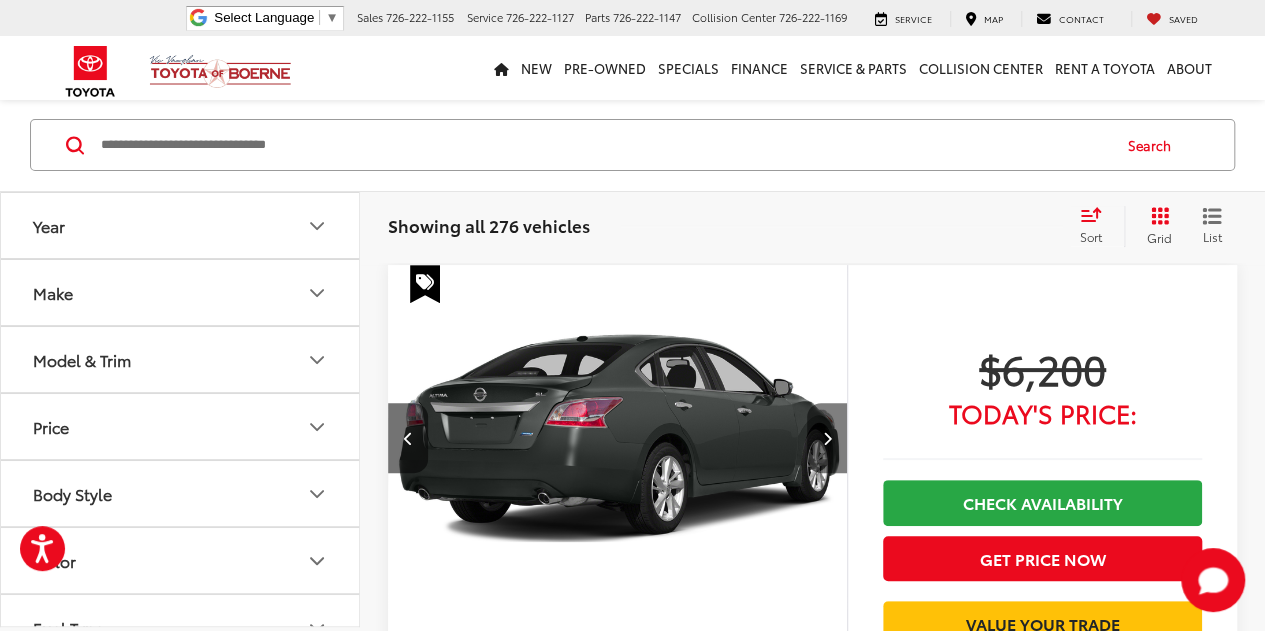 click at bounding box center [827, 438] 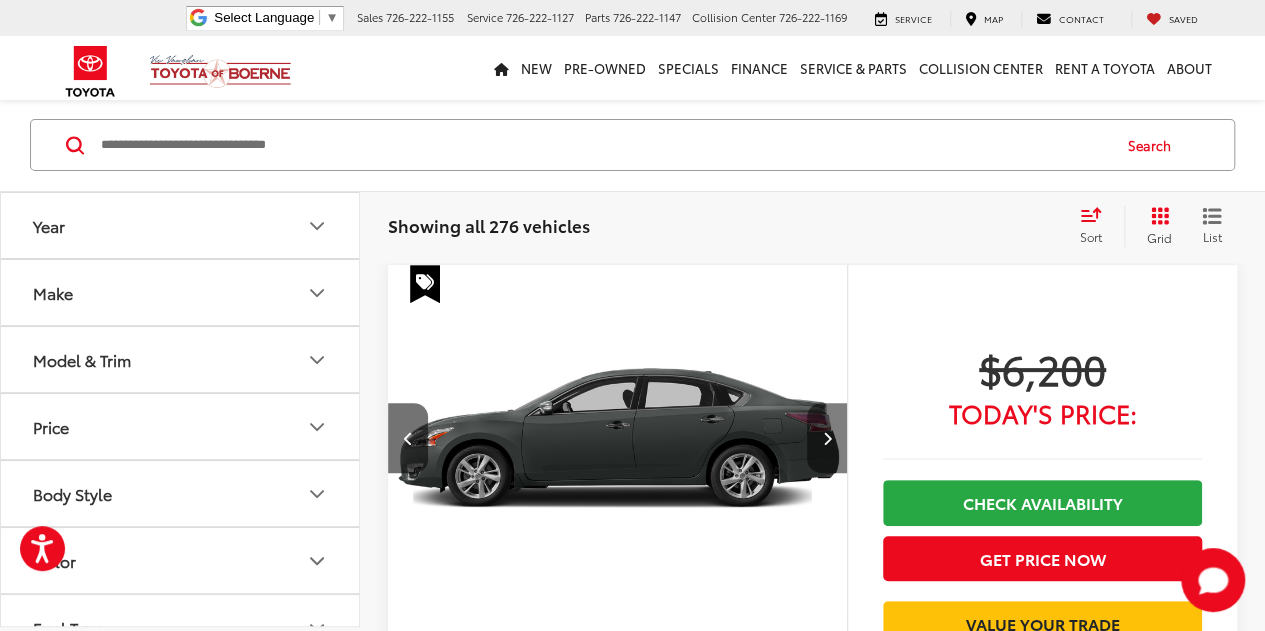 click at bounding box center (827, 438) 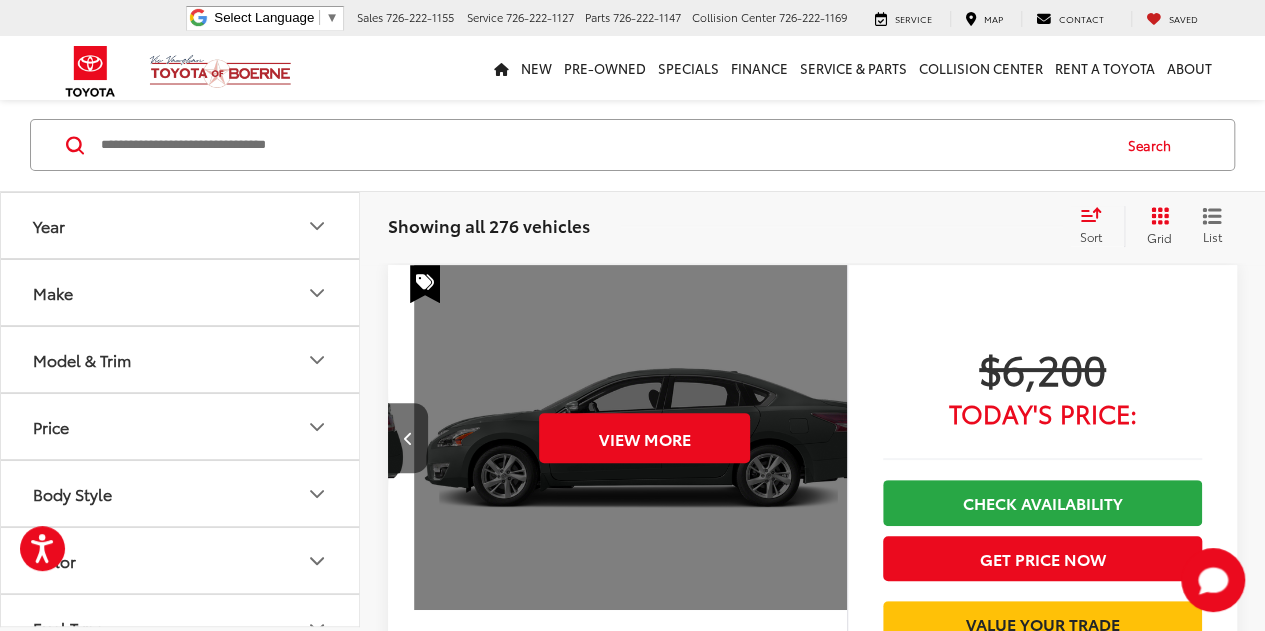 scroll, scrollTop: 0, scrollLeft: 2308, axis: horizontal 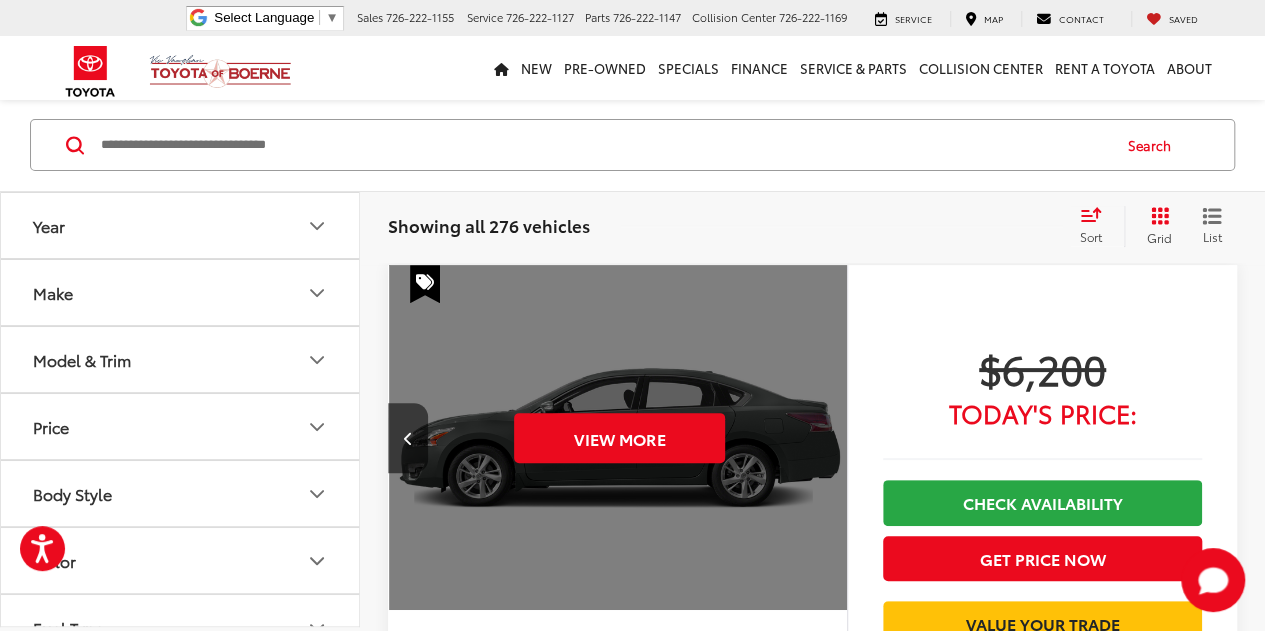 click on "View More" at bounding box center (620, 438) 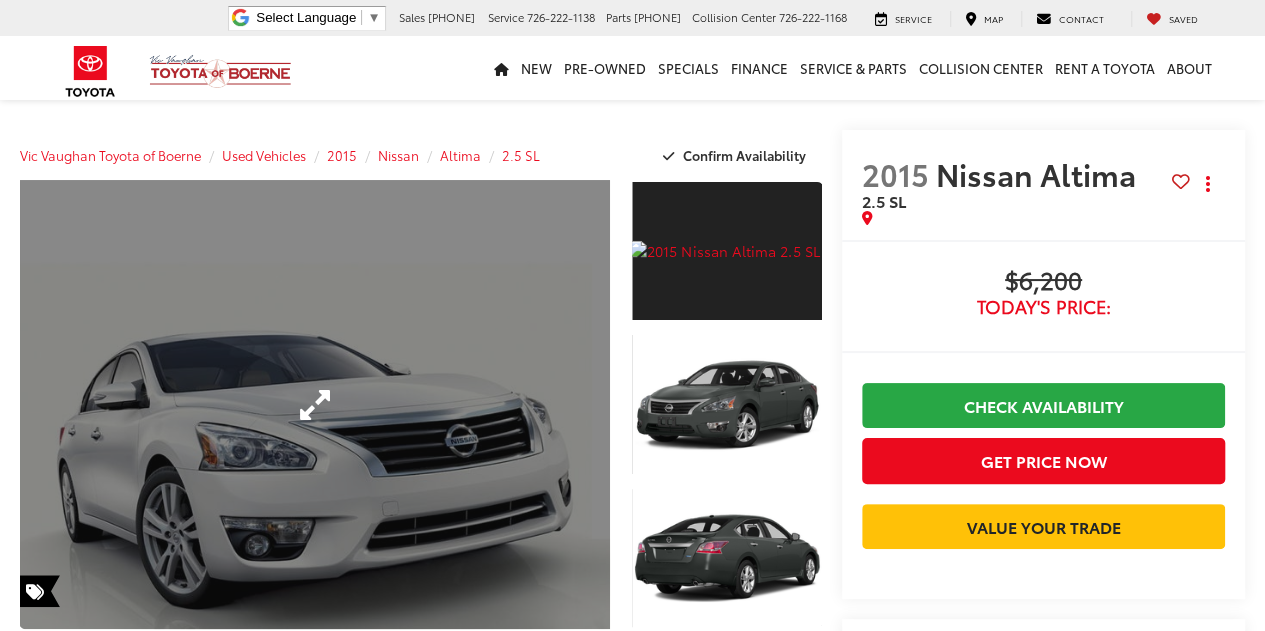 scroll, scrollTop: 218, scrollLeft: 0, axis: vertical 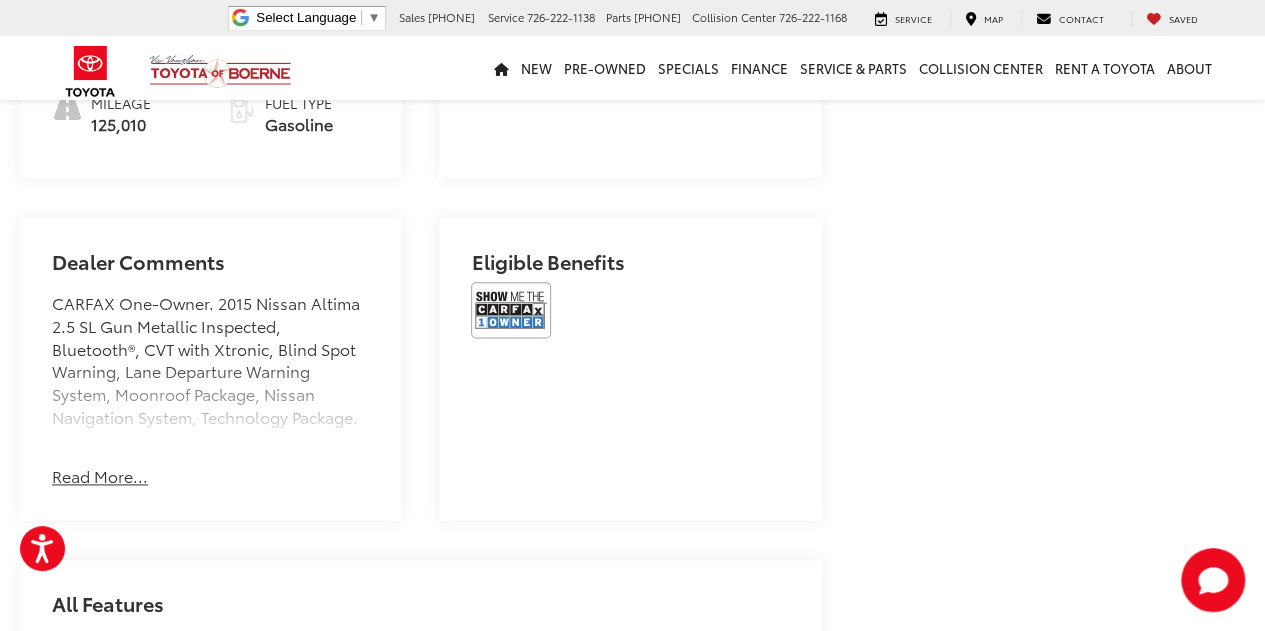 click on "Read More..." at bounding box center (100, 476) 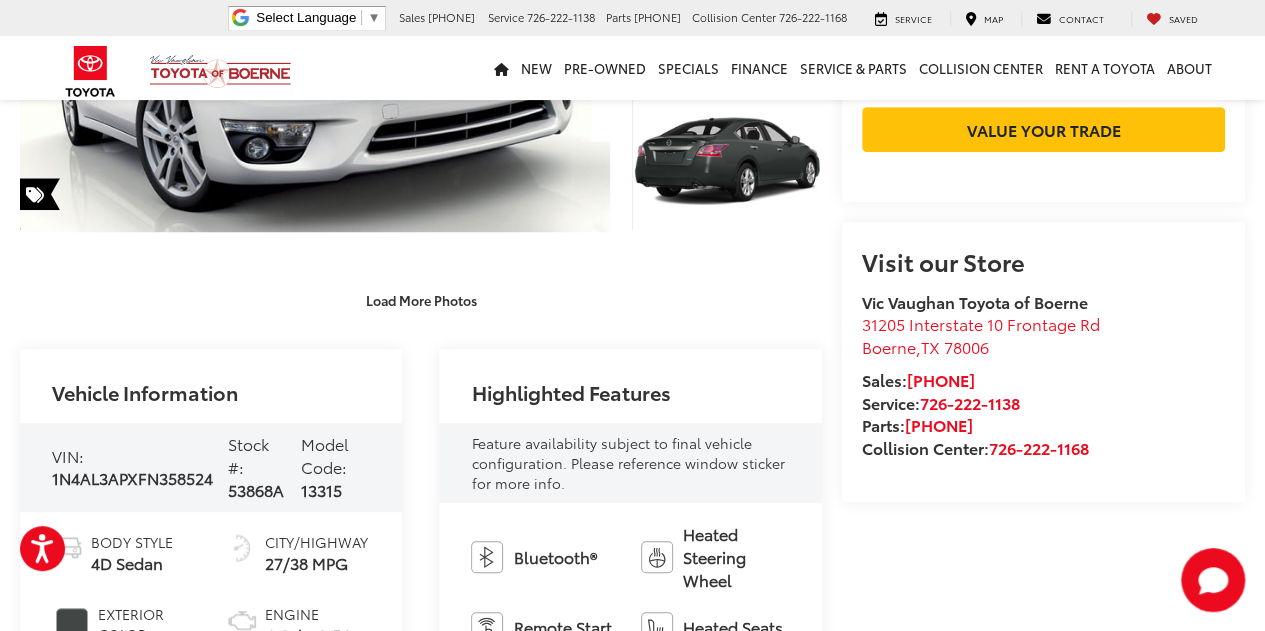 scroll, scrollTop: 497, scrollLeft: 0, axis: vertical 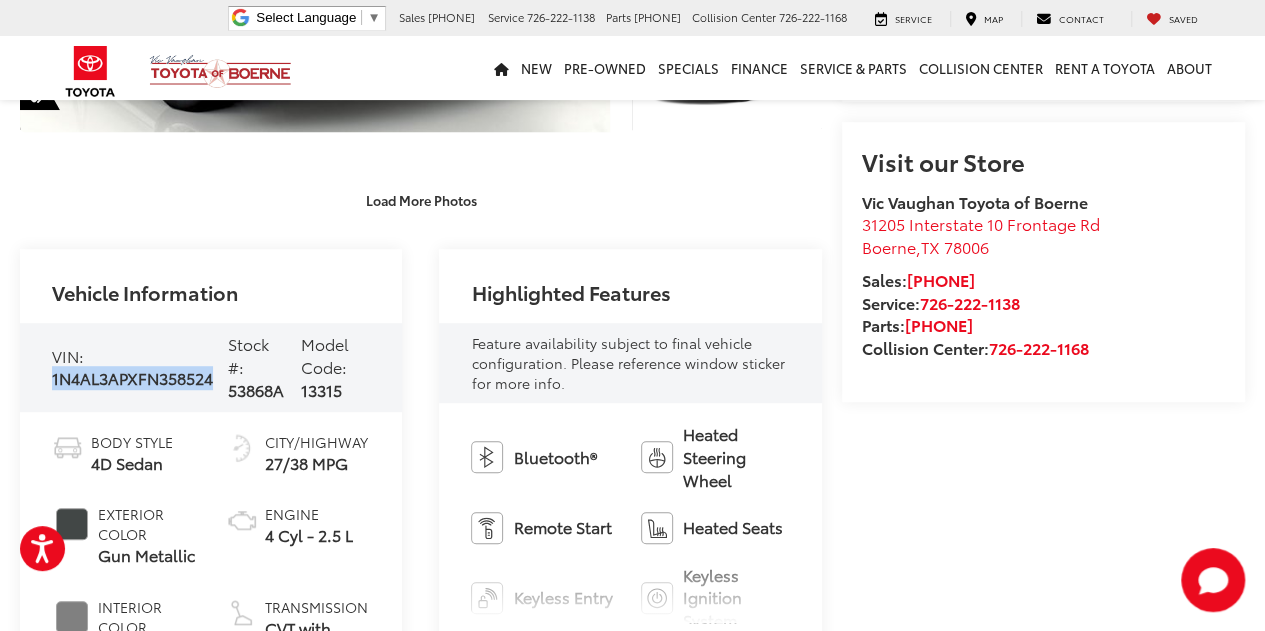 drag, startPoint x: 212, startPoint y: 374, endPoint x: 32, endPoint y: 383, distance: 180.22485 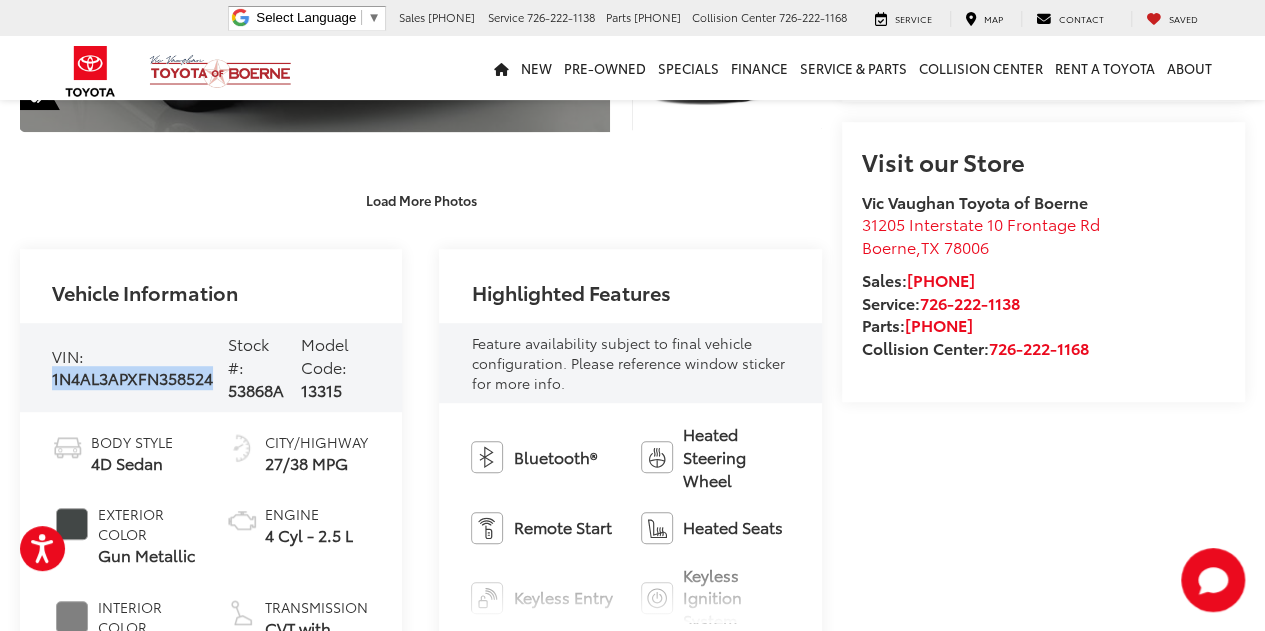 copy on "1N4AL3APXFN358524" 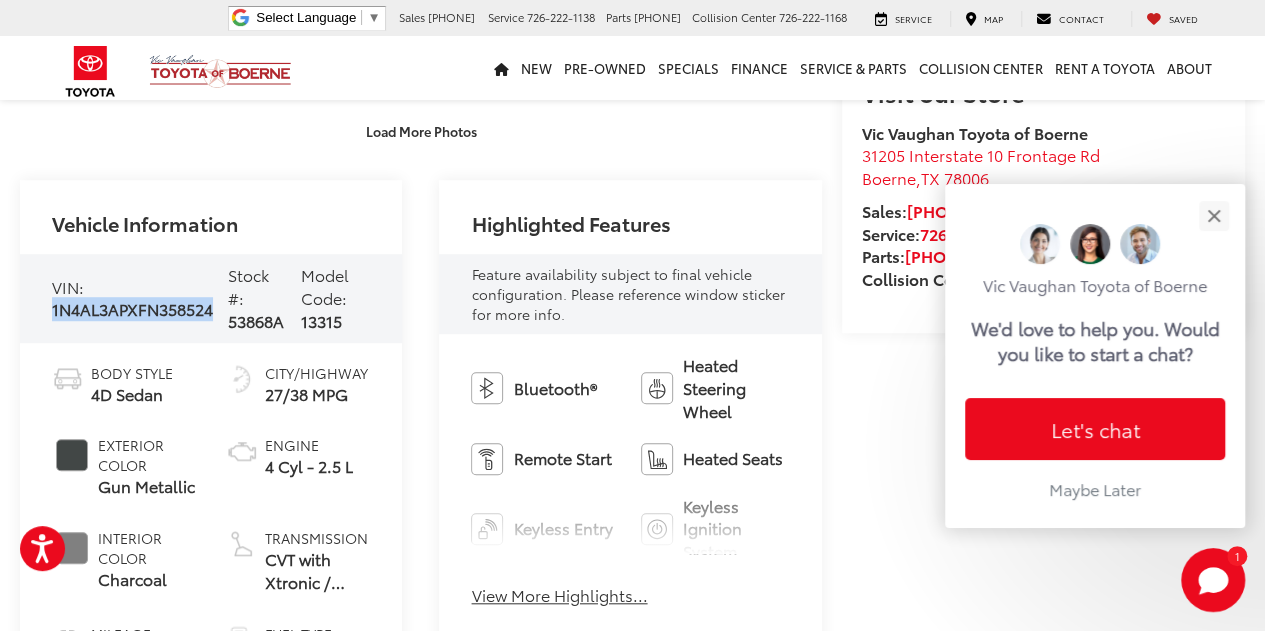 scroll, scrollTop: 597, scrollLeft: 0, axis: vertical 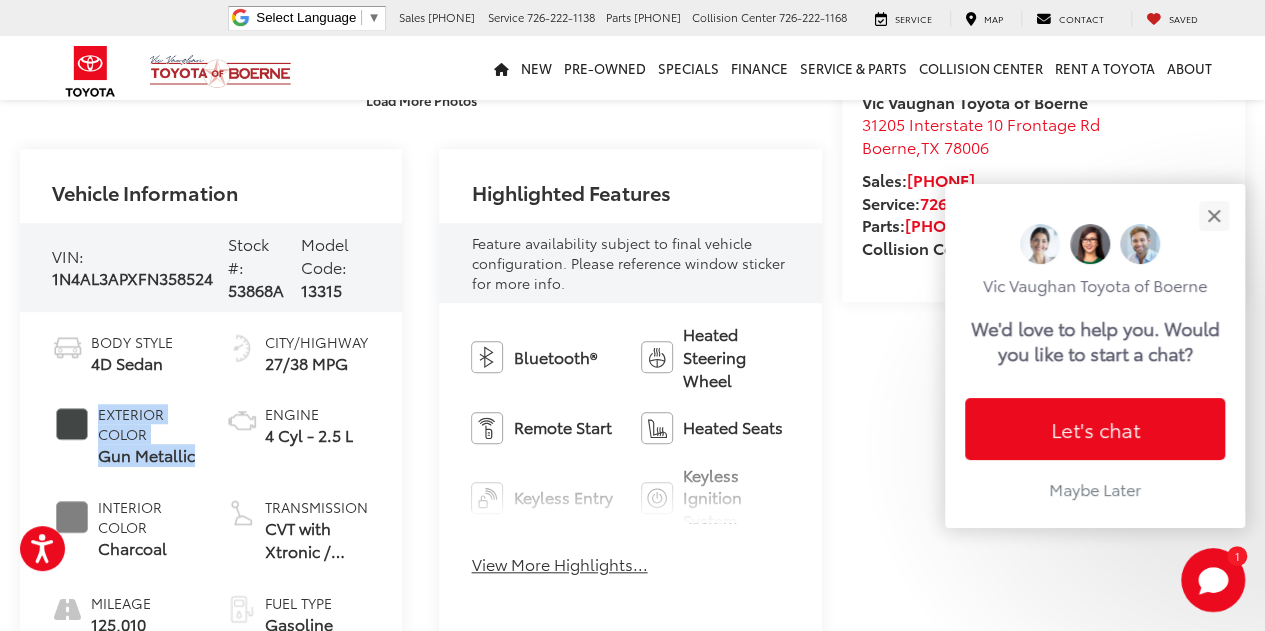 drag, startPoint x: 96, startPoint y: 459, endPoint x: 186, endPoint y: 458, distance: 90.005554 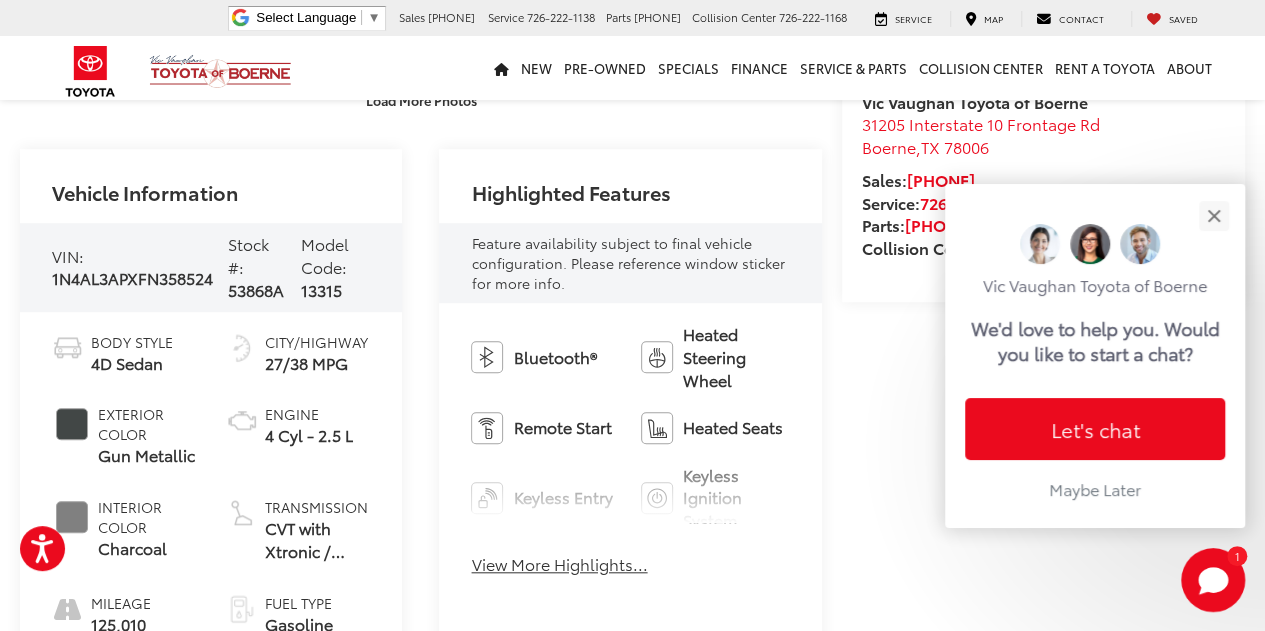 click on "Body Style
4D Sedan
Exterior Color
Gun Metallic
Interior Color
Charcoal
Mileage
125,010
City/Highway
27/38 MPG
Engine
4 Cyl - 2.5 L
Transmission
CVT with Xtronic / FWD
Fuel Type
Gasoline" at bounding box center (211, 484) 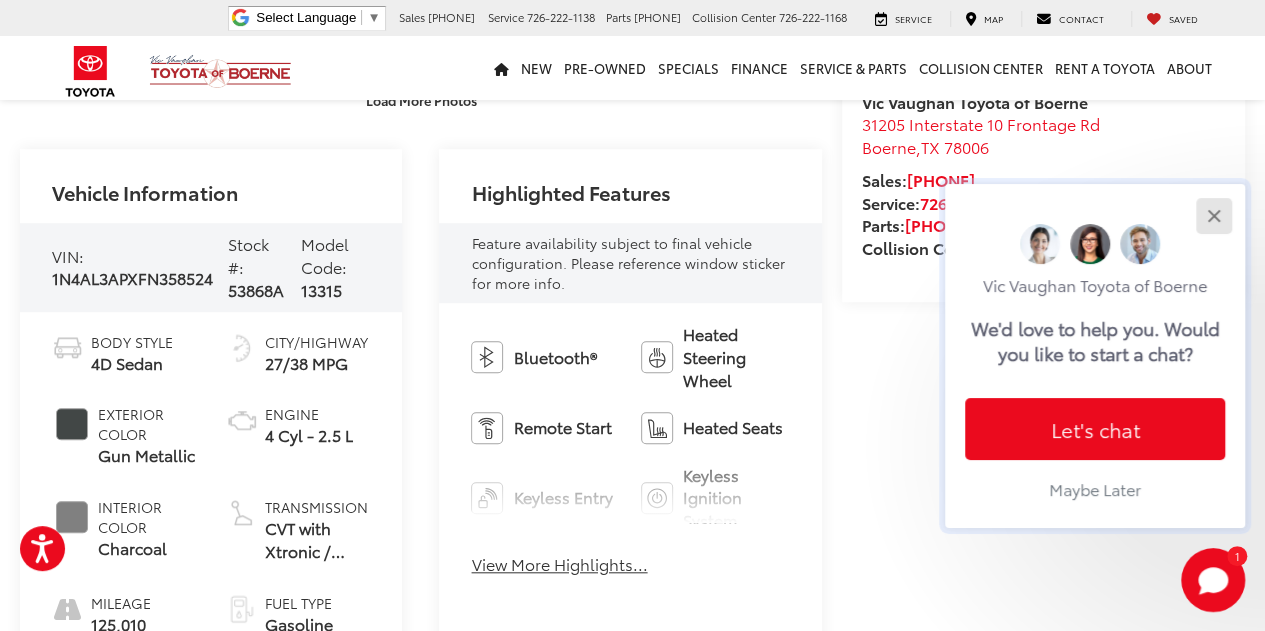 click at bounding box center (1213, 215) 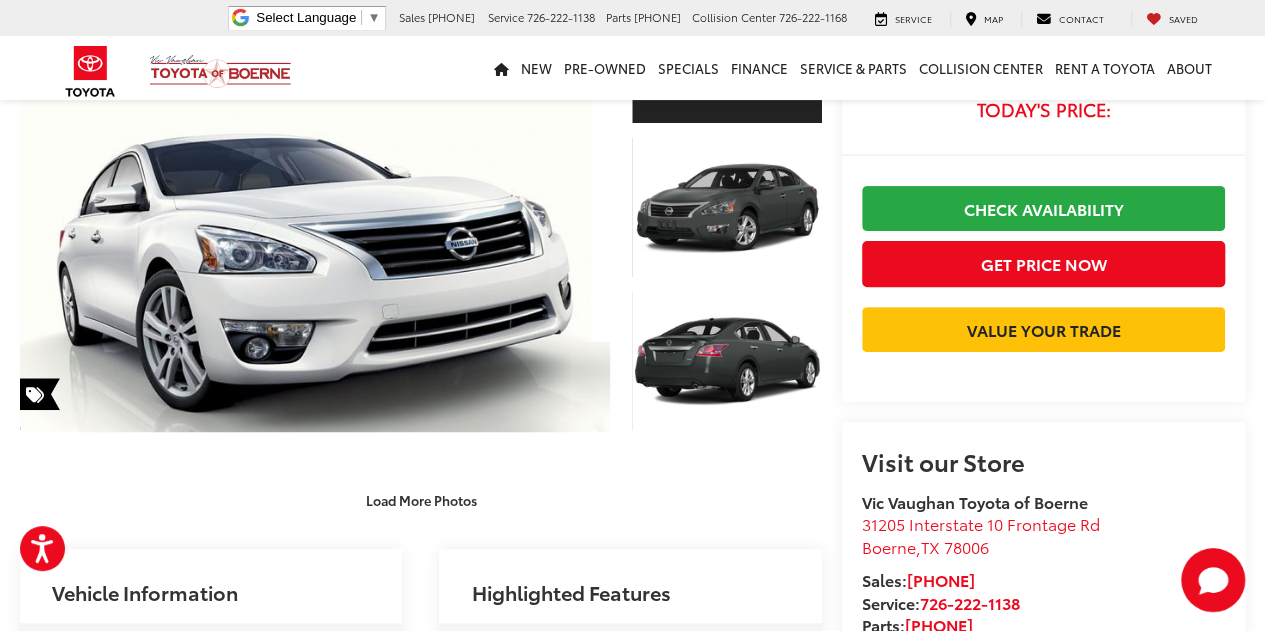 scroll, scrollTop: 0, scrollLeft: 0, axis: both 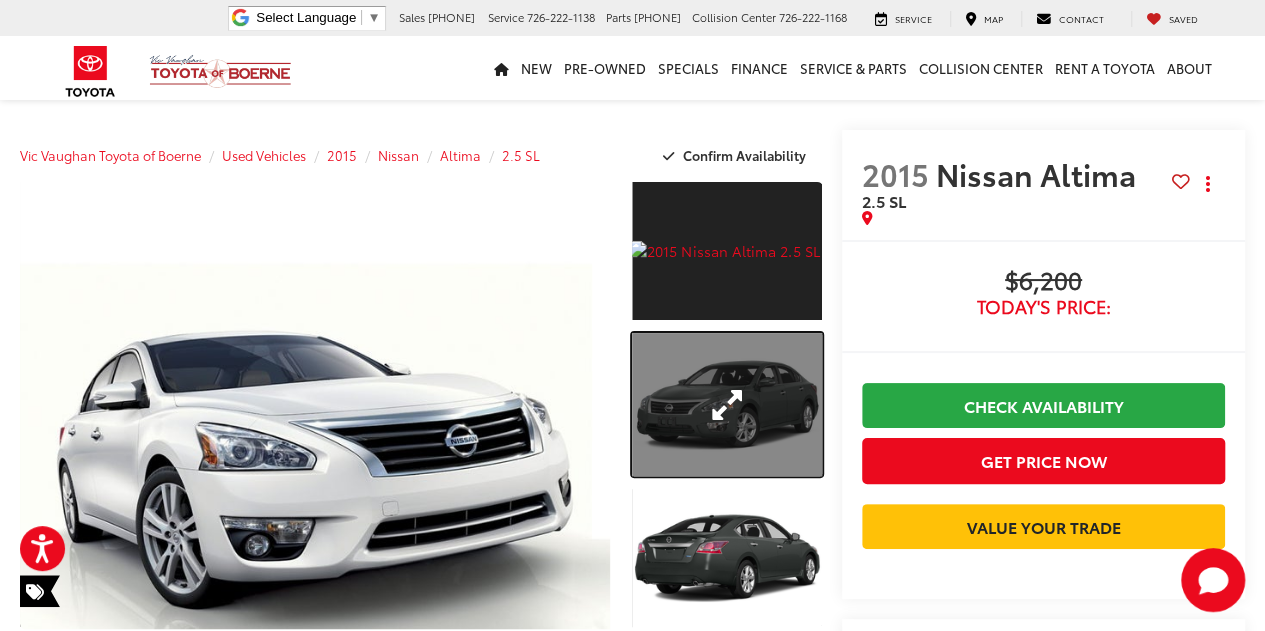 click at bounding box center [727, 404] 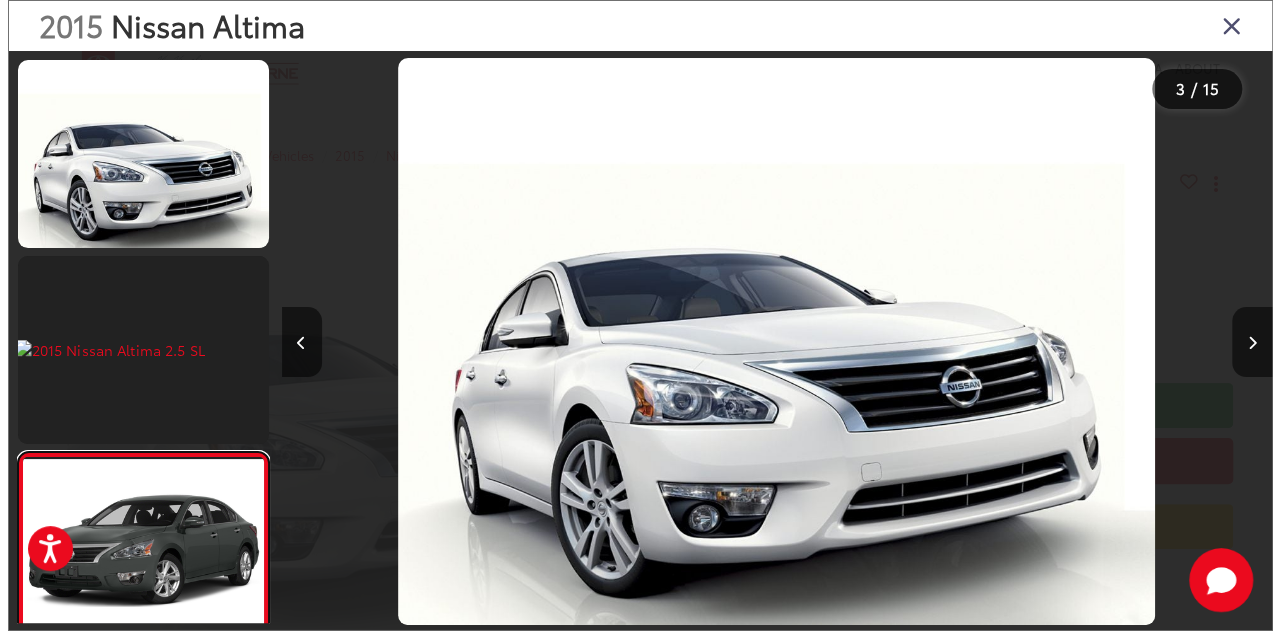 scroll, scrollTop: 44, scrollLeft: 0, axis: vertical 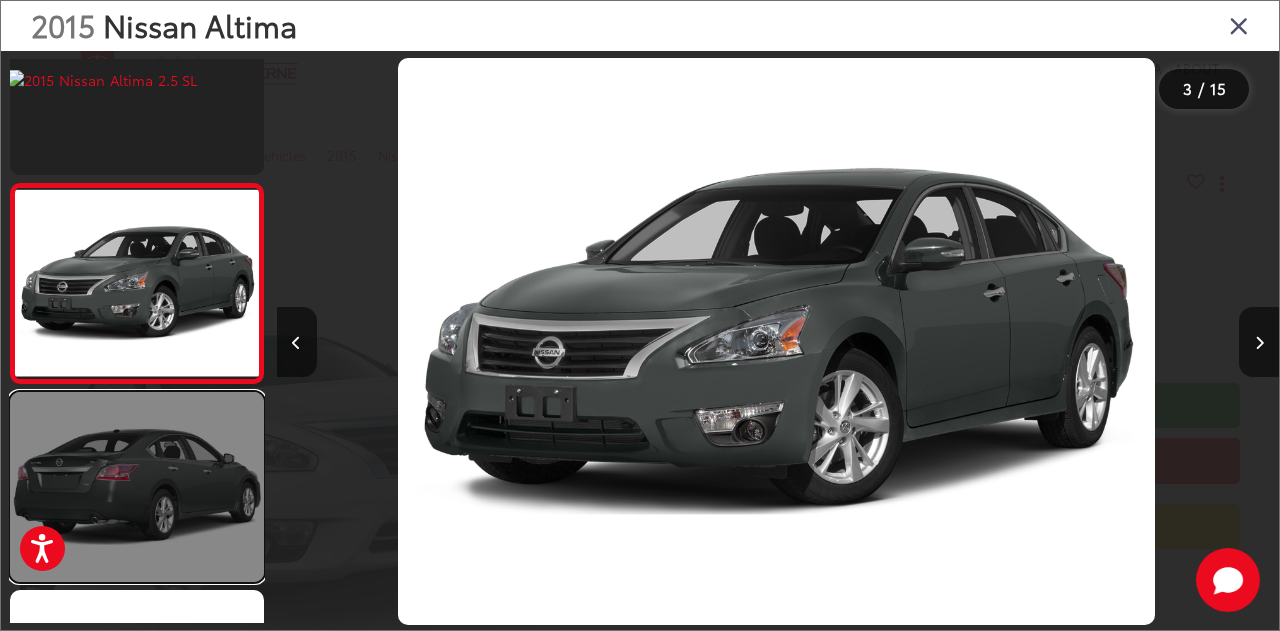 click at bounding box center [137, 487] 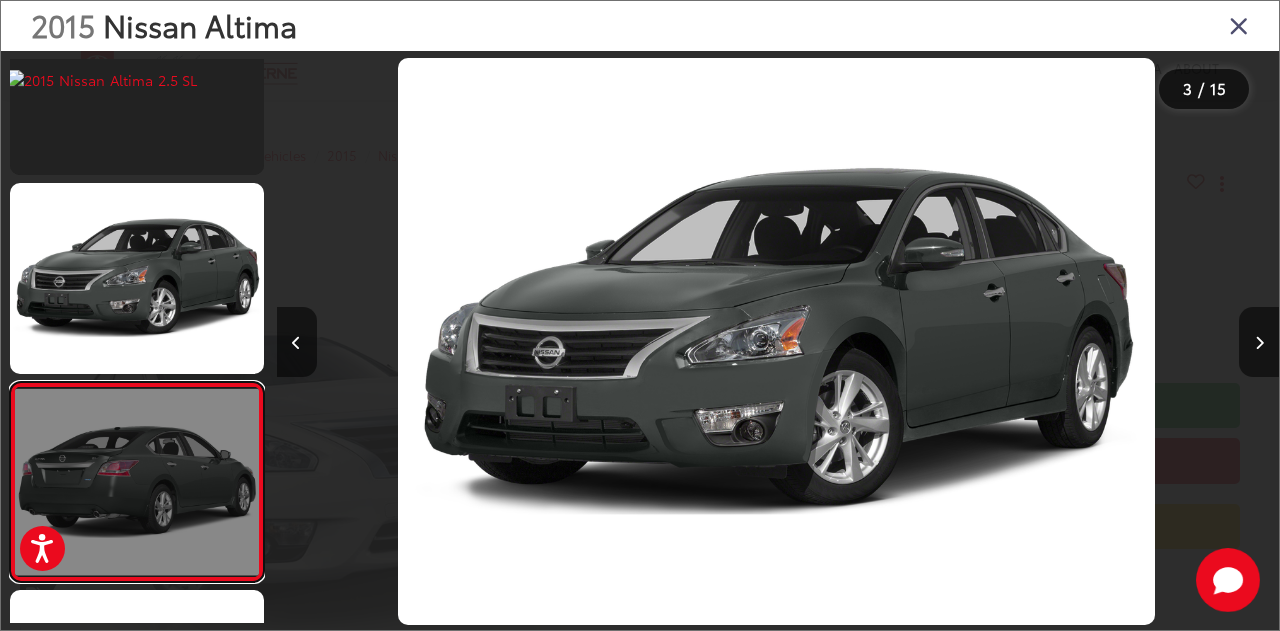 scroll, scrollTop: 0, scrollLeft: 2072, axis: horizontal 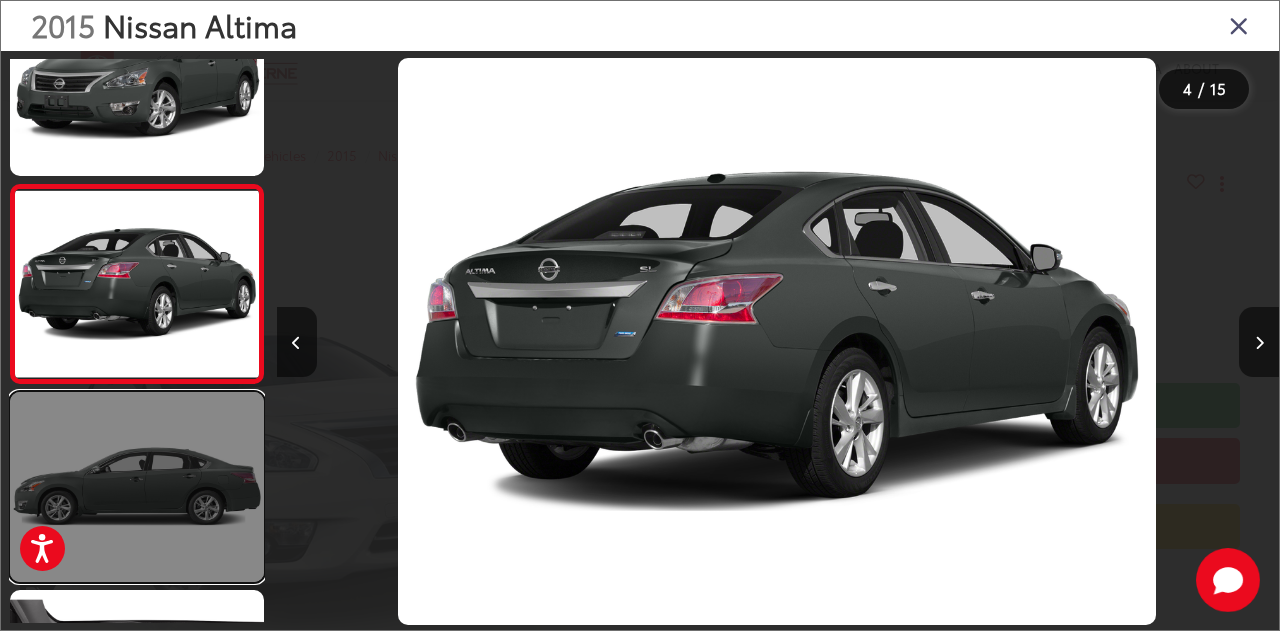 click at bounding box center (137, 487) 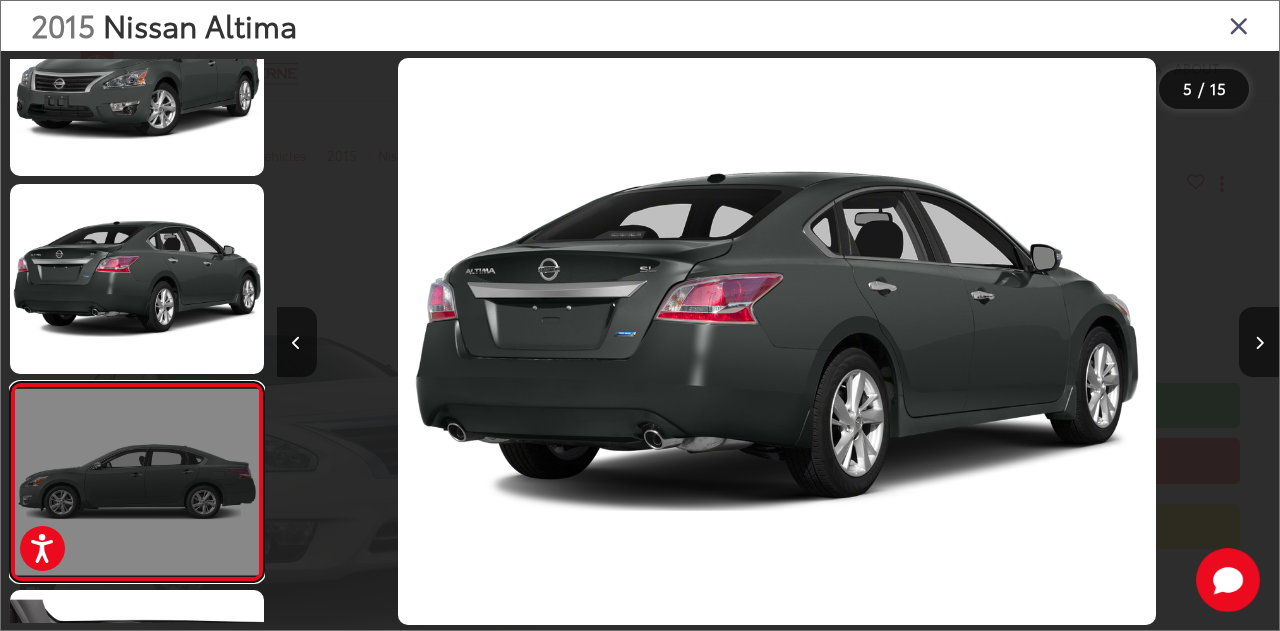 scroll, scrollTop: 0, scrollLeft: 3075, axis: horizontal 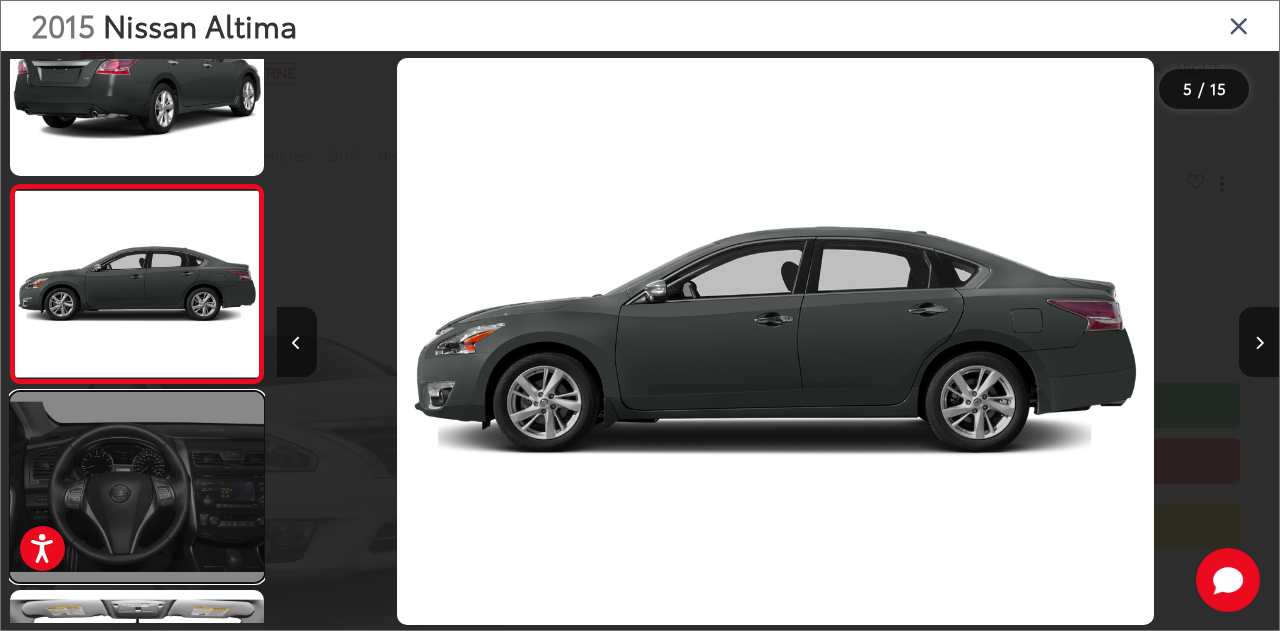 click at bounding box center [137, 487] 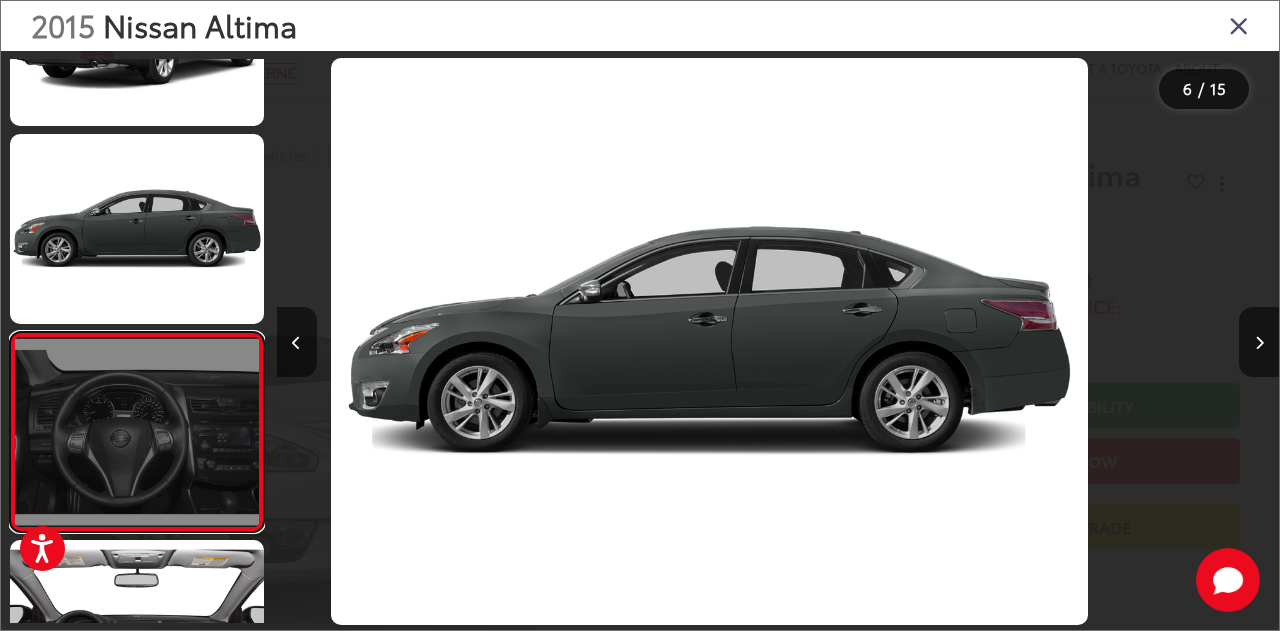 scroll, scrollTop: 842, scrollLeft: 0, axis: vertical 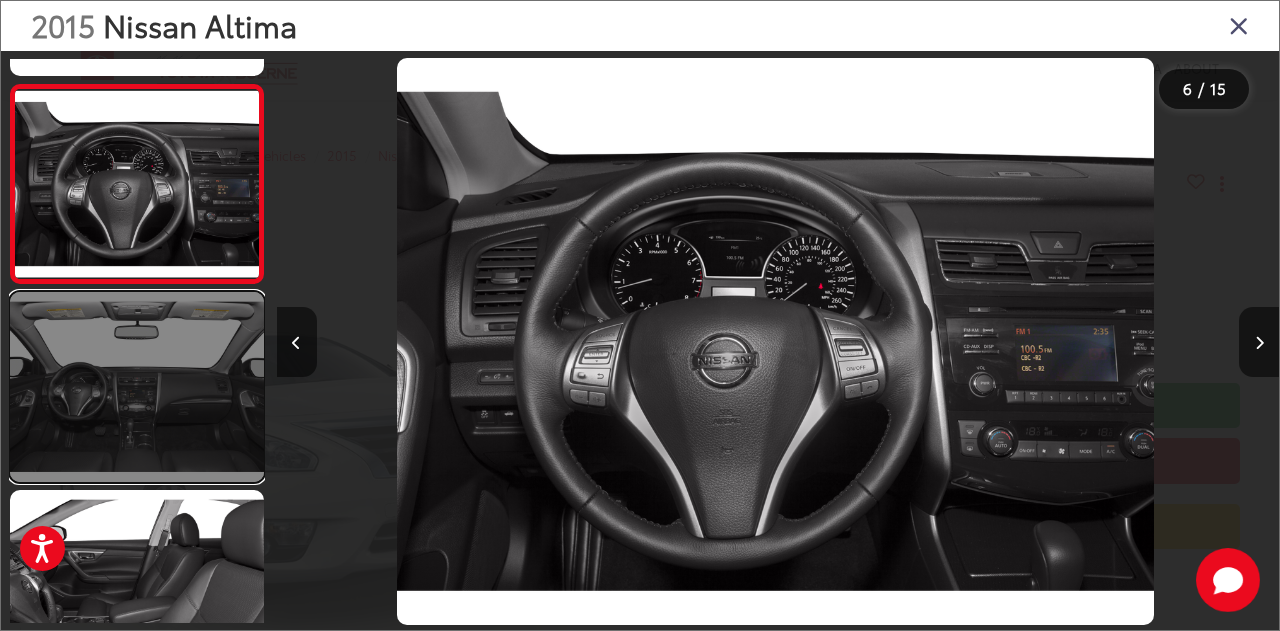 click at bounding box center [137, 387] 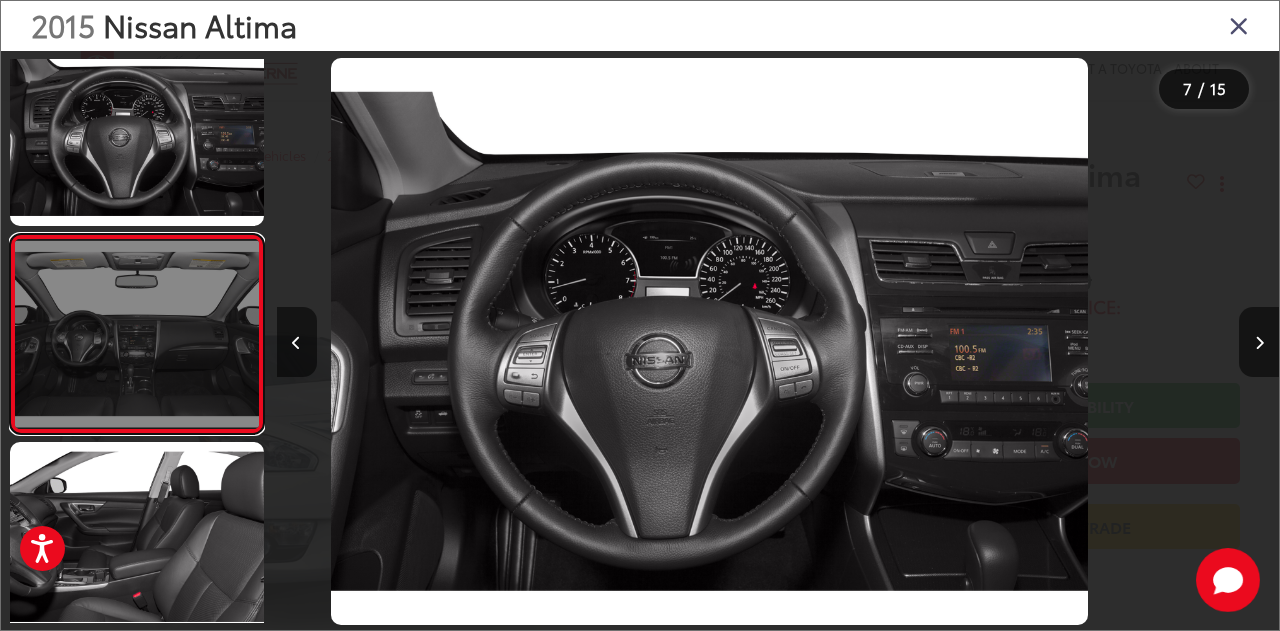 scroll, scrollTop: 1066, scrollLeft: 0, axis: vertical 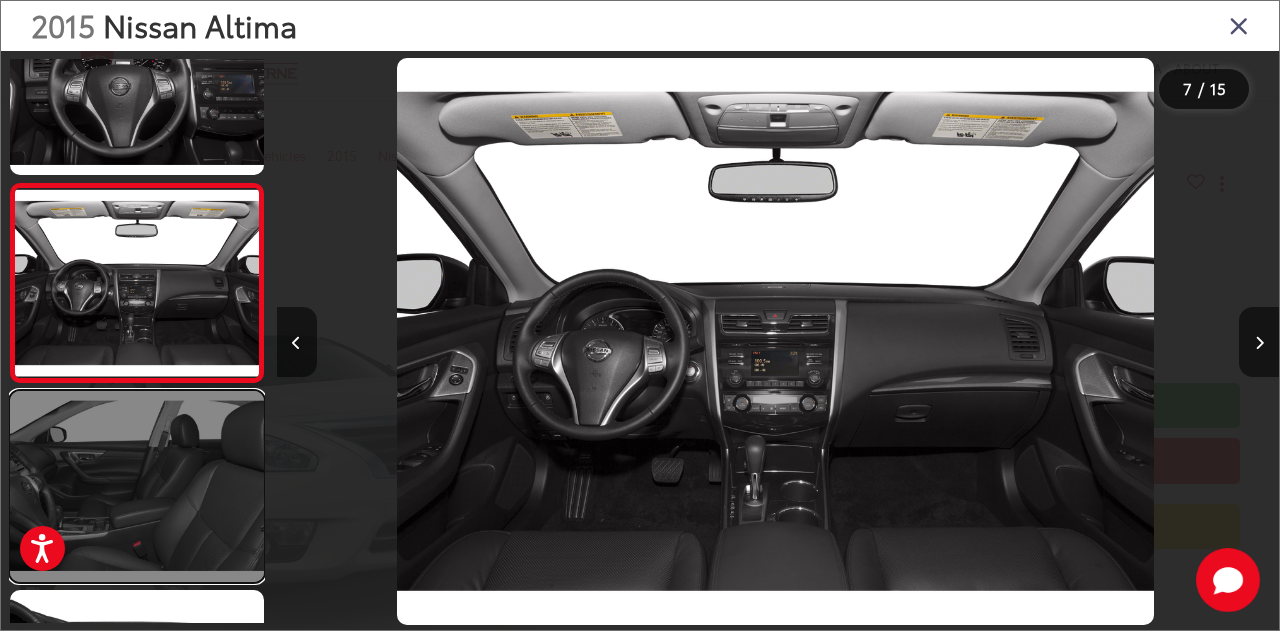 click at bounding box center (137, 486) 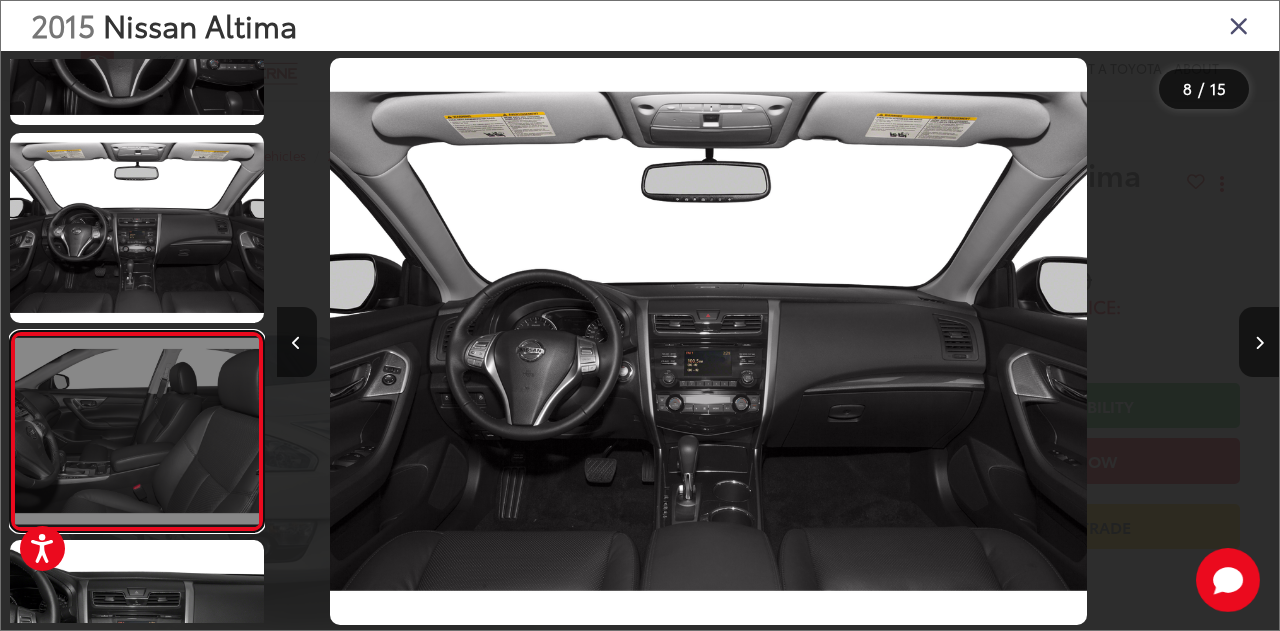 scroll, scrollTop: 1226, scrollLeft: 0, axis: vertical 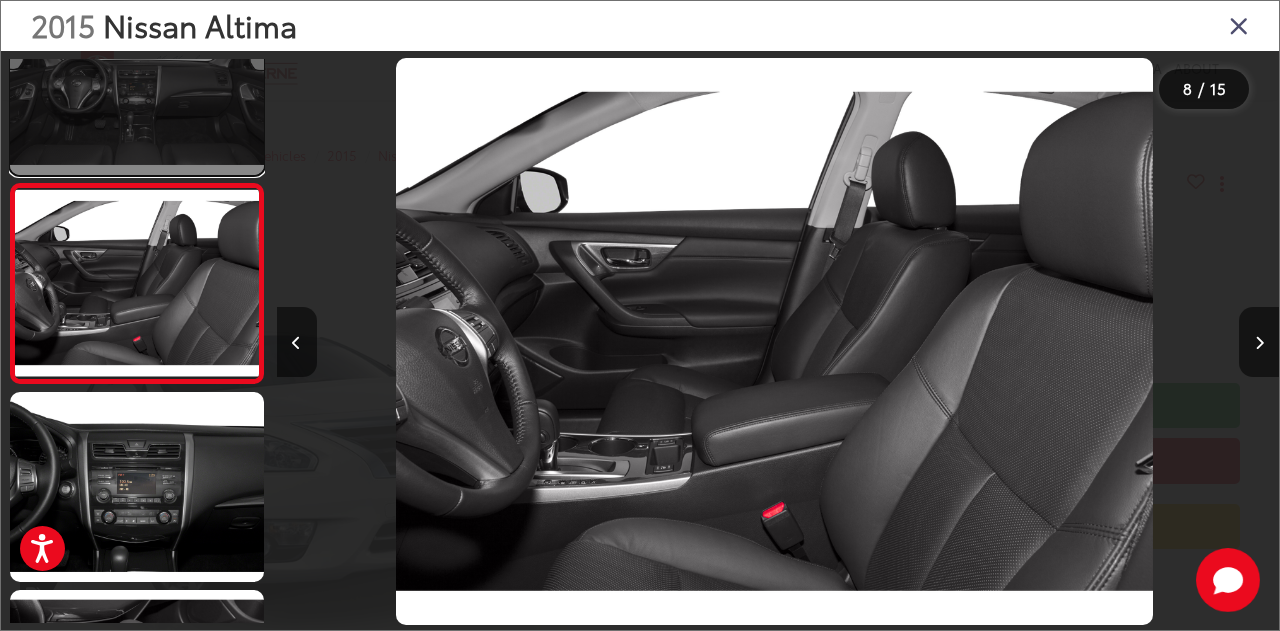 click at bounding box center (137, 80) 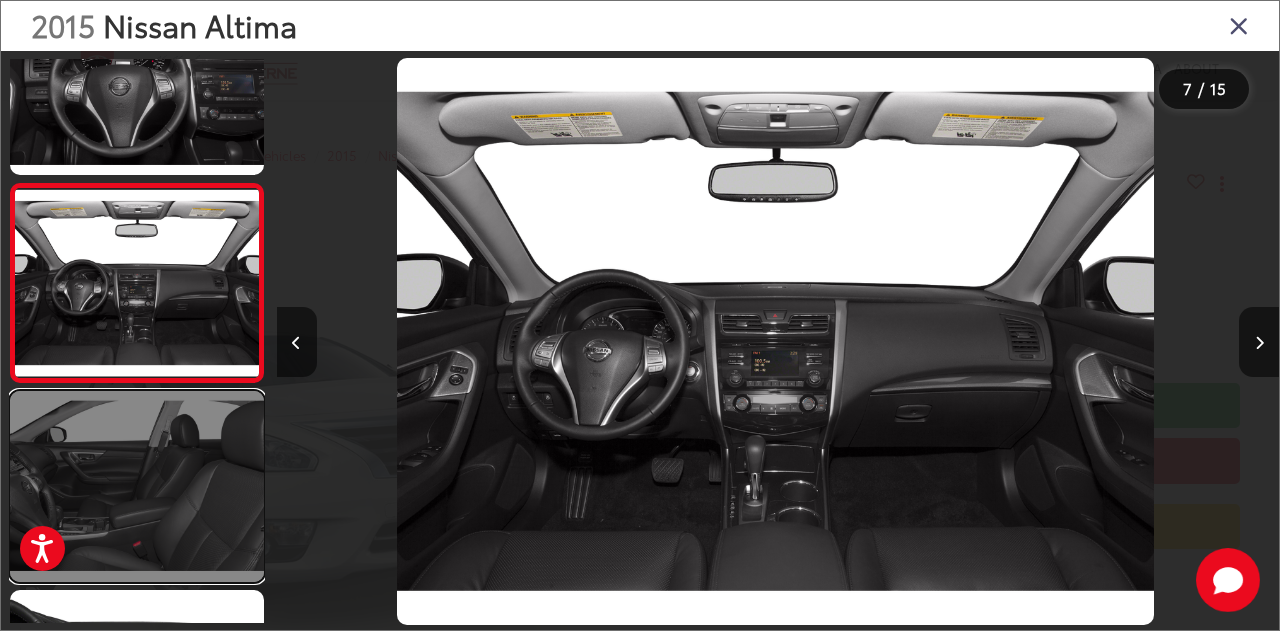 click at bounding box center (137, 486) 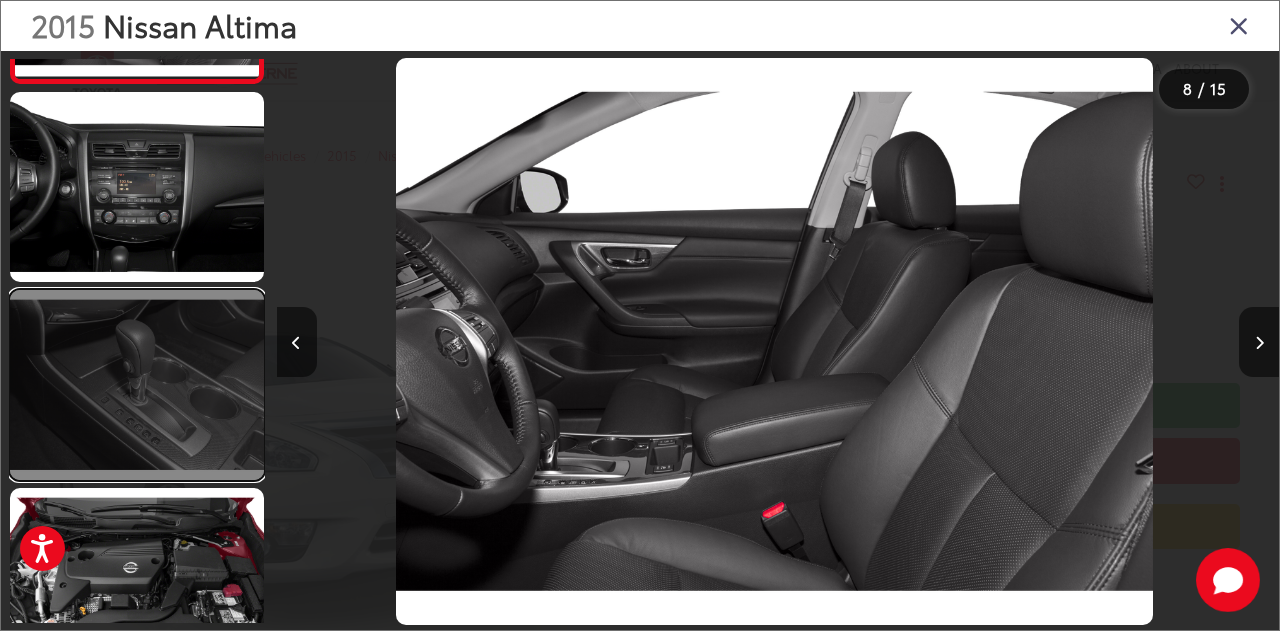 click at bounding box center [137, 385] 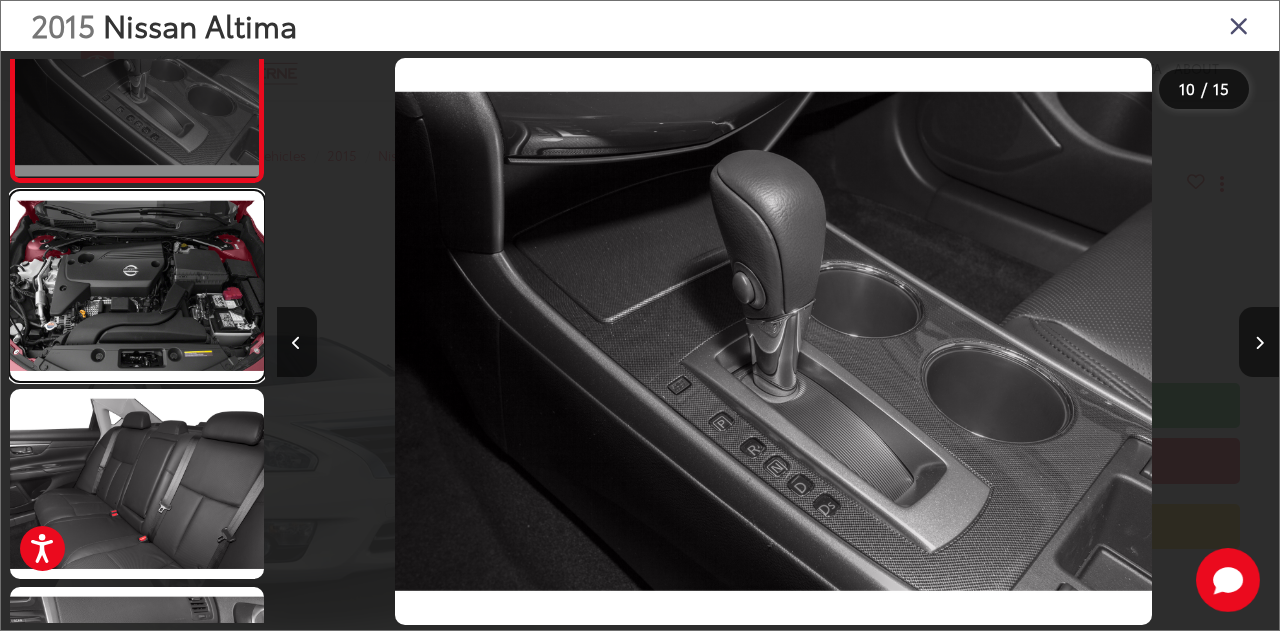 click at bounding box center (137, 286) 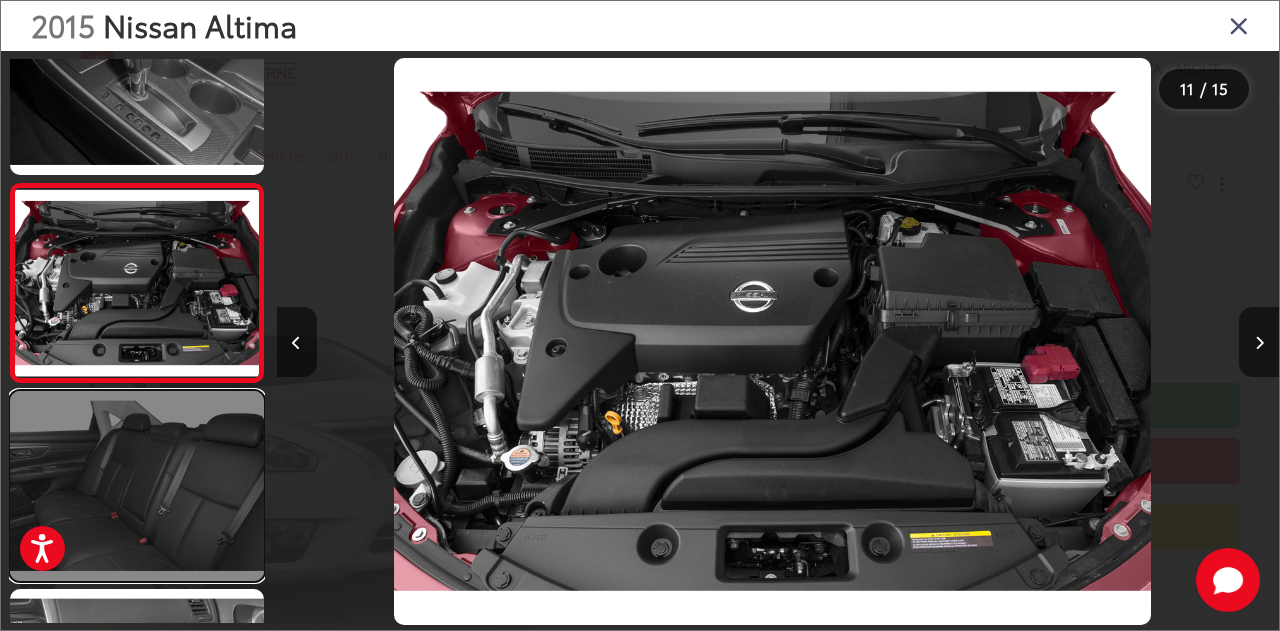 click at bounding box center (137, 486) 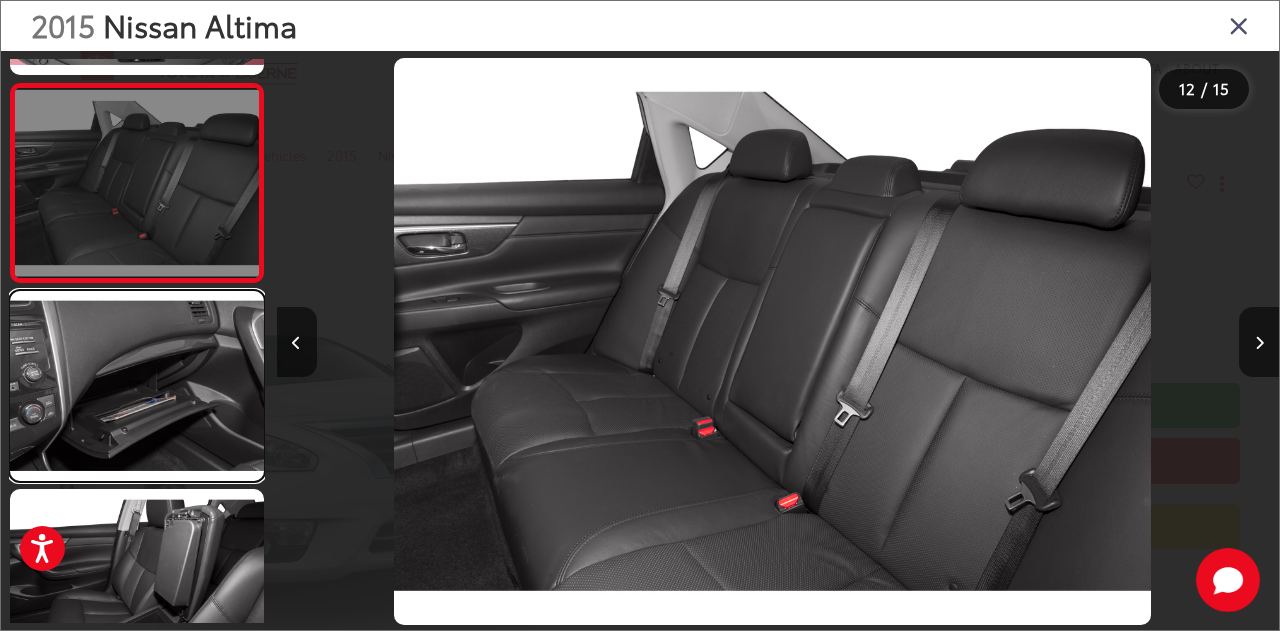 click at bounding box center (137, 386) 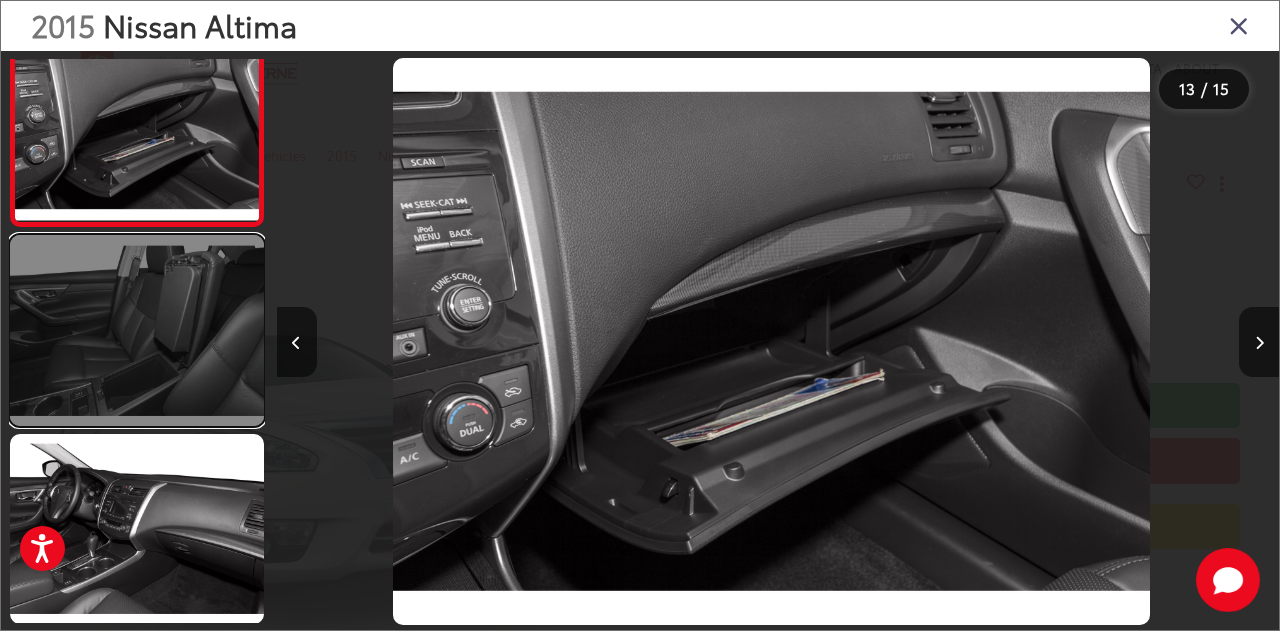 click at bounding box center (137, 330) 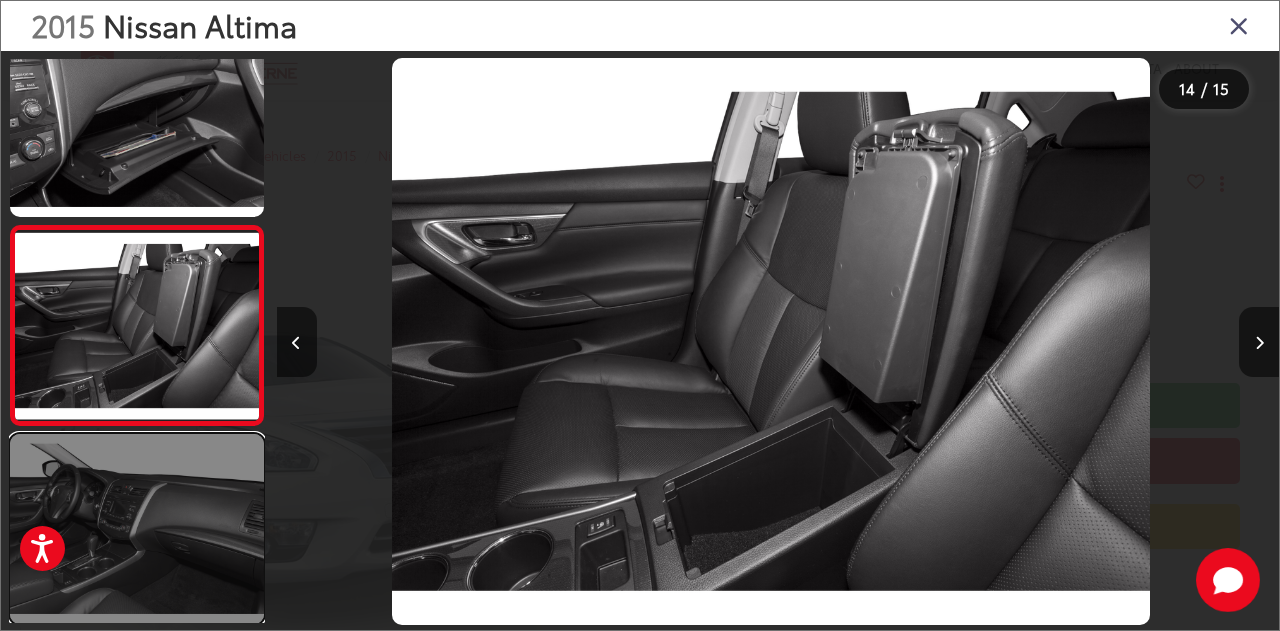 click at bounding box center (137, 529) 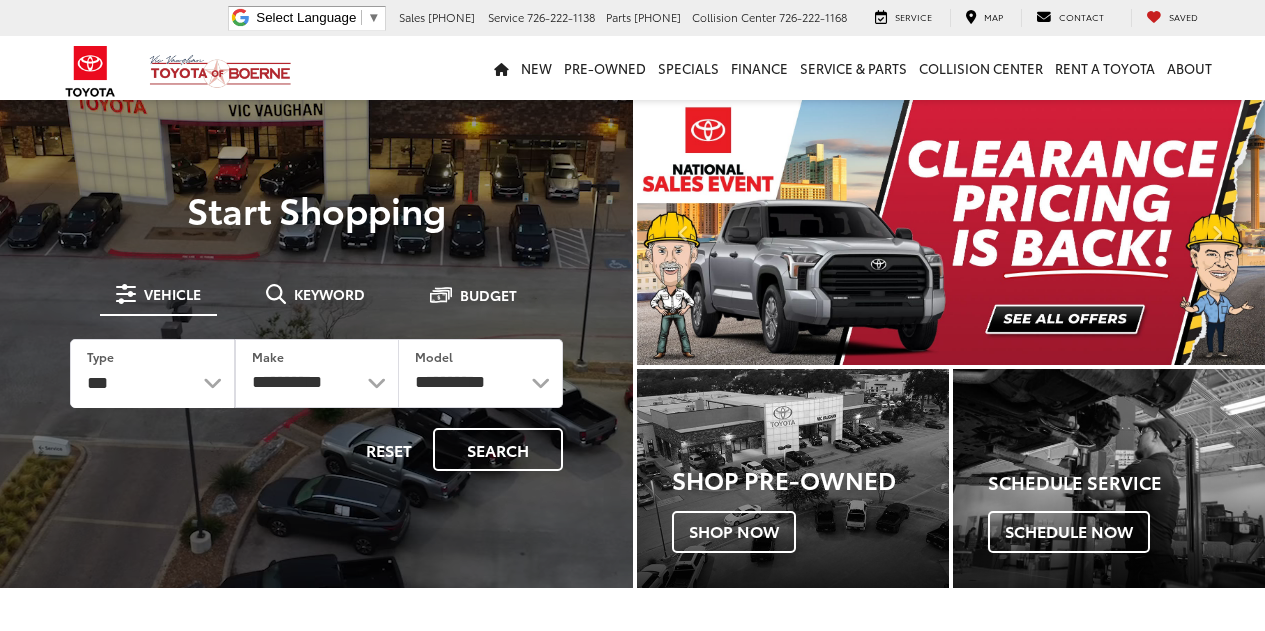 scroll, scrollTop: 0, scrollLeft: 0, axis: both 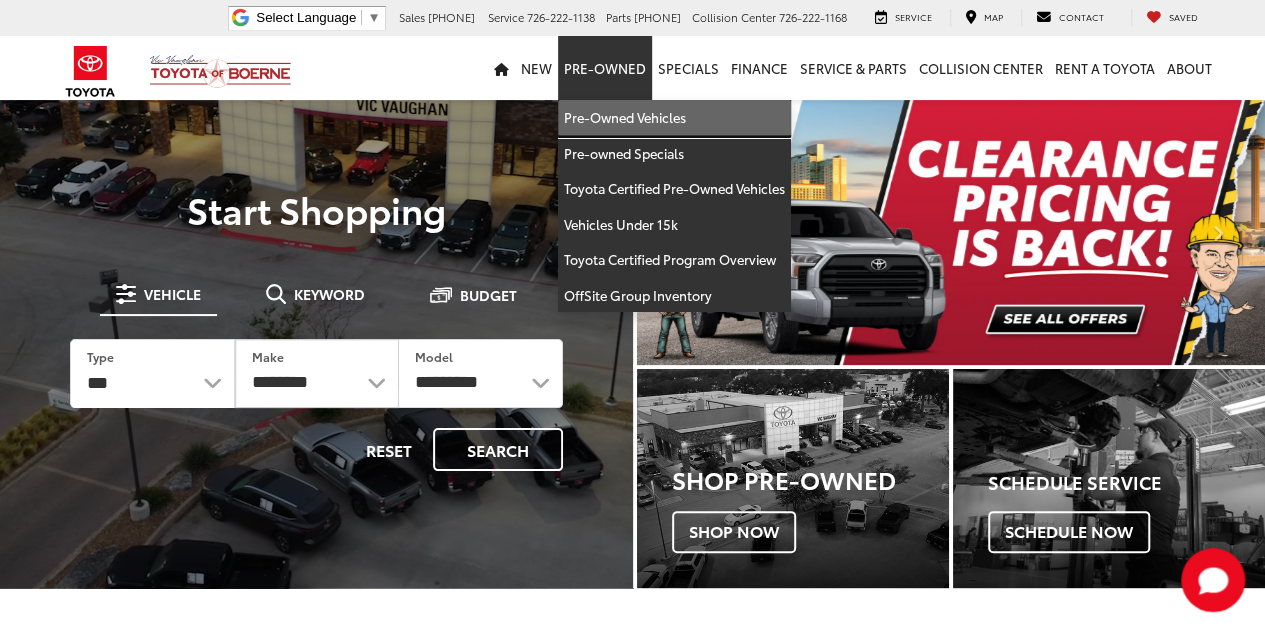 click on "Pre-Owned Vehicles" at bounding box center [674, 118] 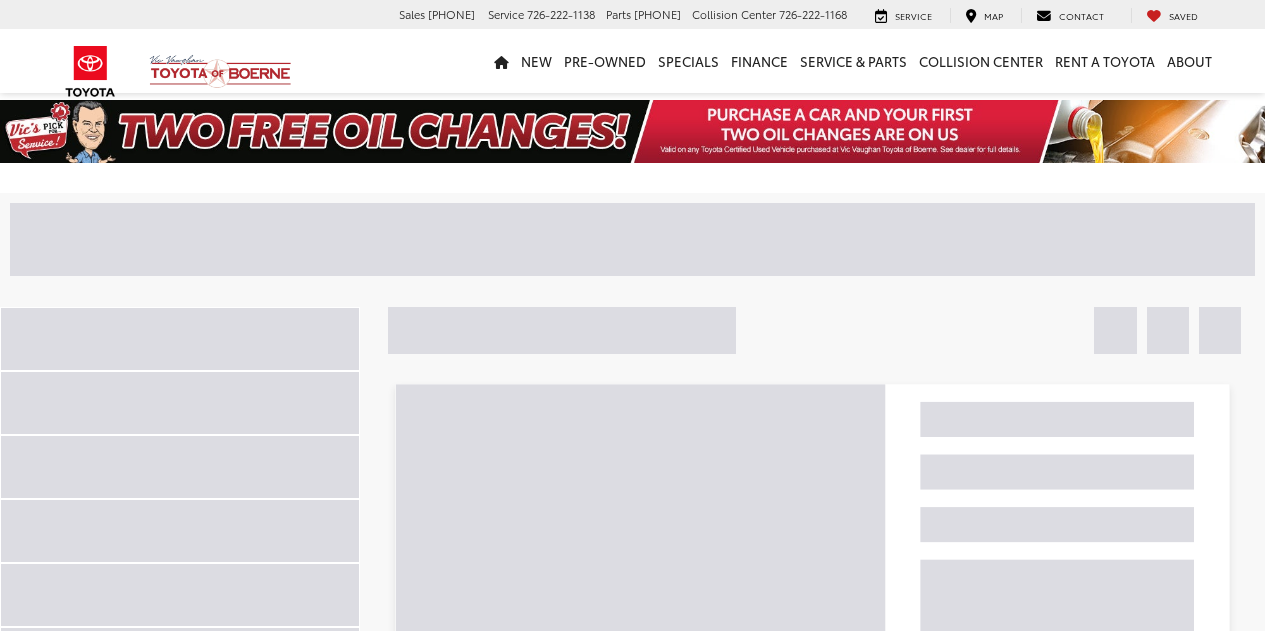 scroll, scrollTop: 0, scrollLeft: 0, axis: both 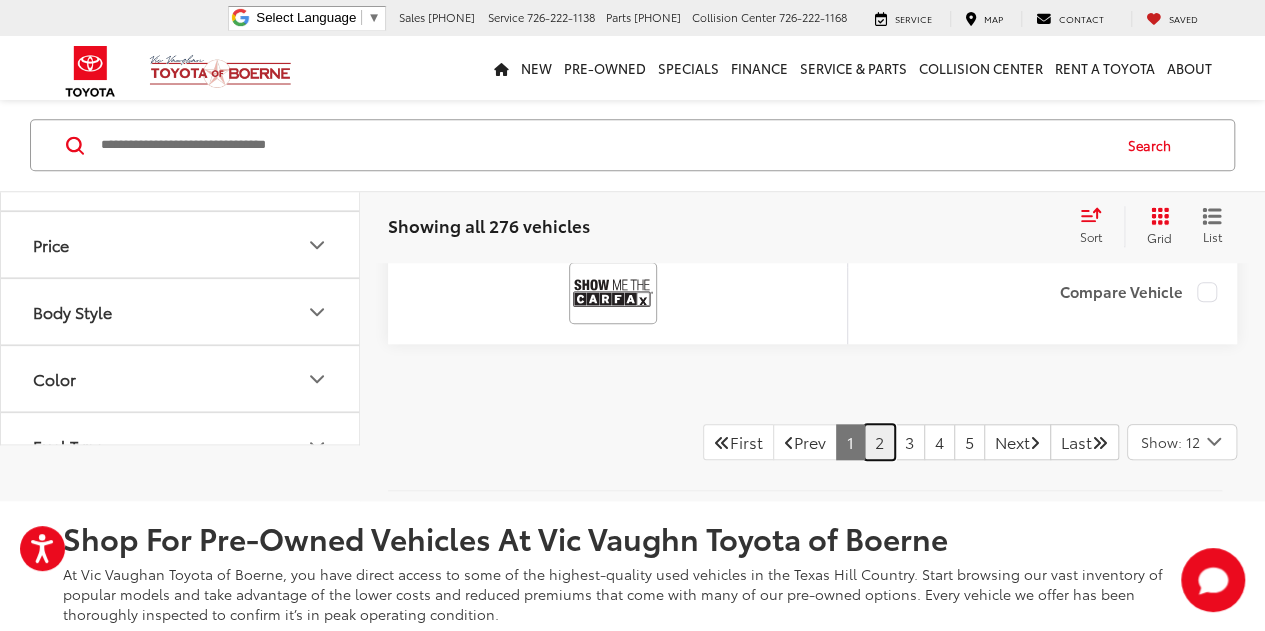click on "2" at bounding box center (879, 442) 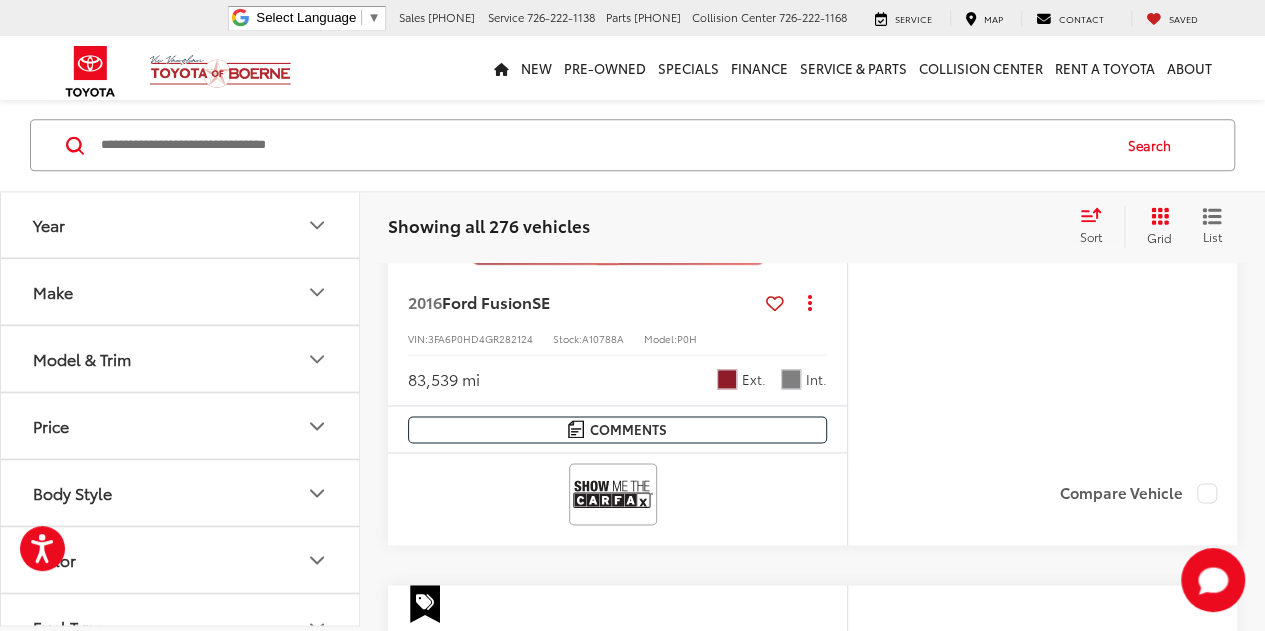 scroll, scrollTop: 1194, scrollLeft: 0, axis: vertical 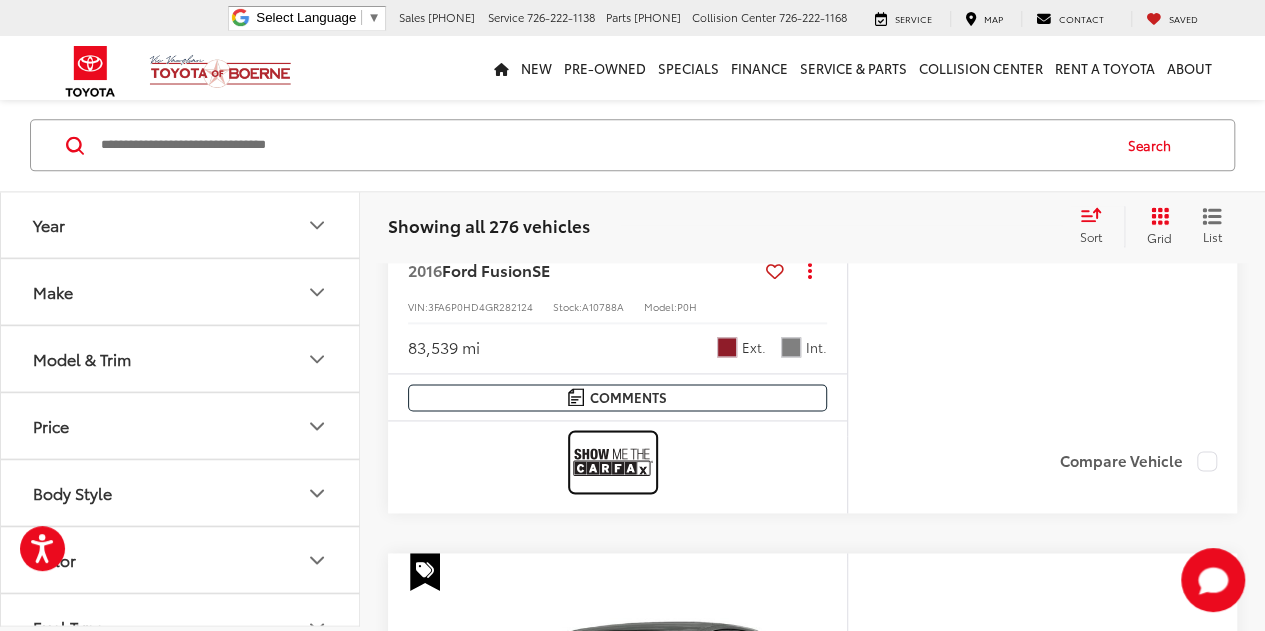 click at bounding box center (613, 461) 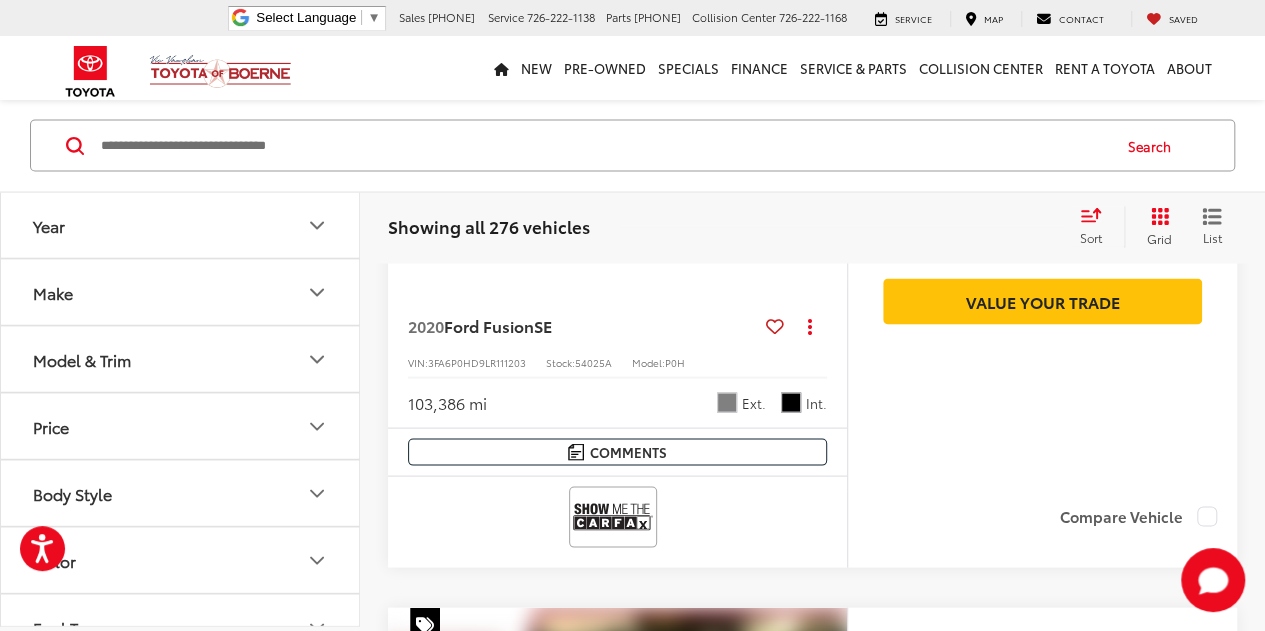 scroll, scrollTop: 1894, scrollLeft: 0, axis: vertical 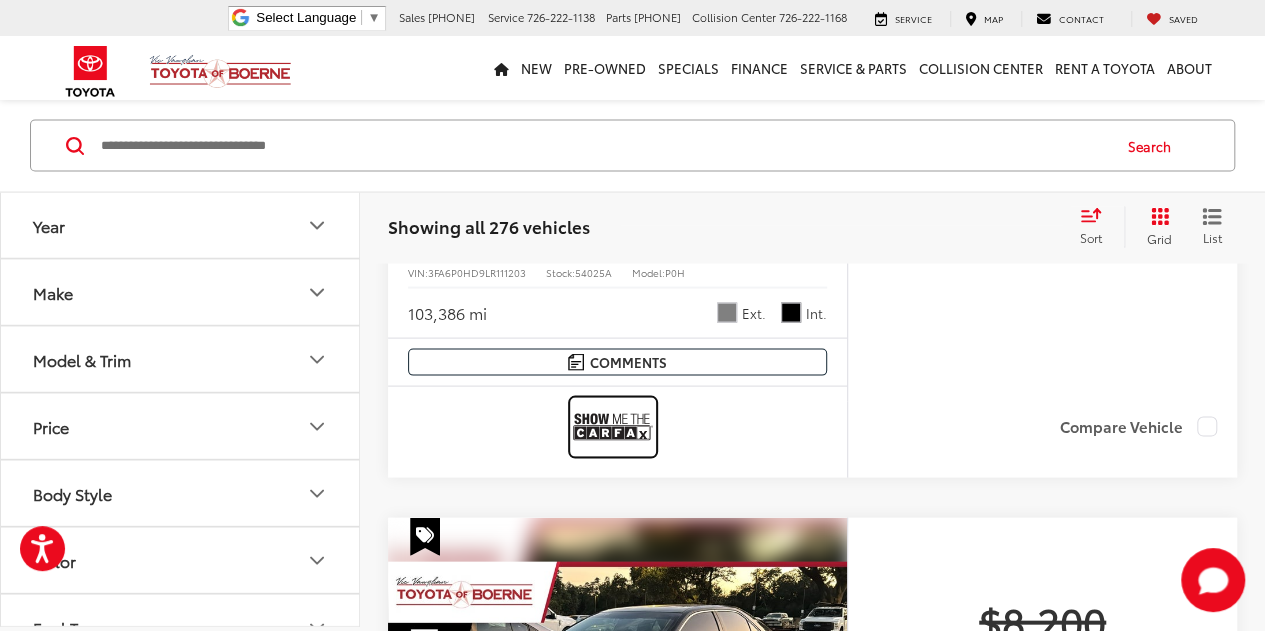 click at bounding box center (613, 426) 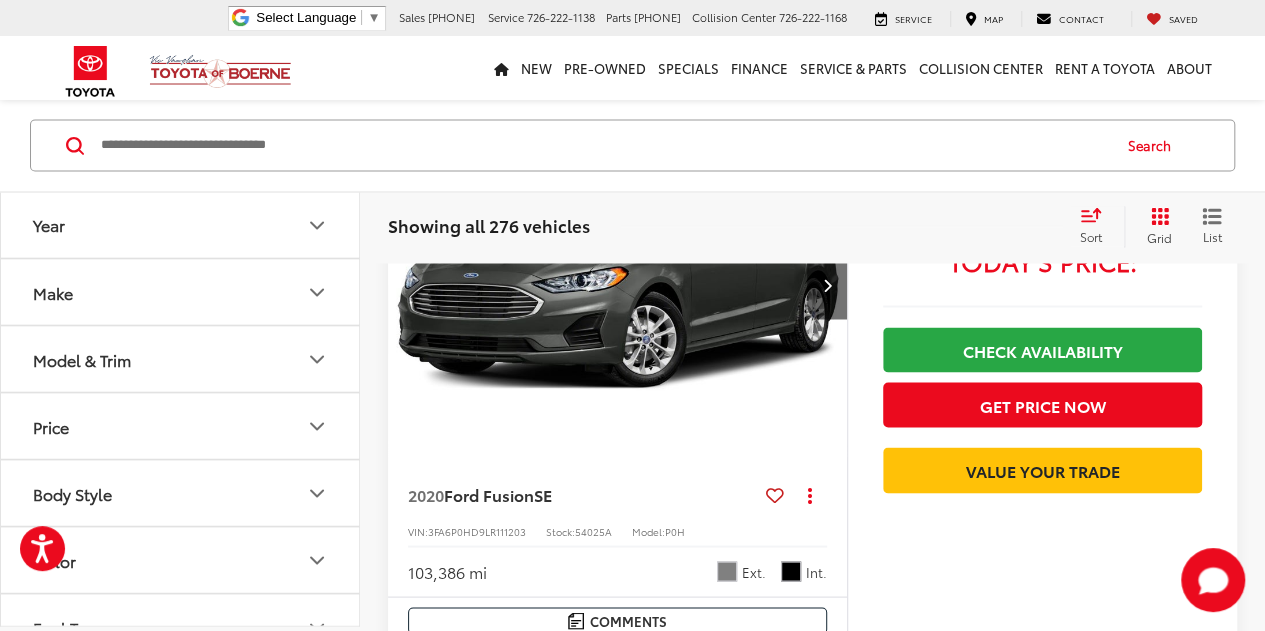 scroll, scrollTop: 1594, scrollLeft: 0, axis: vertical 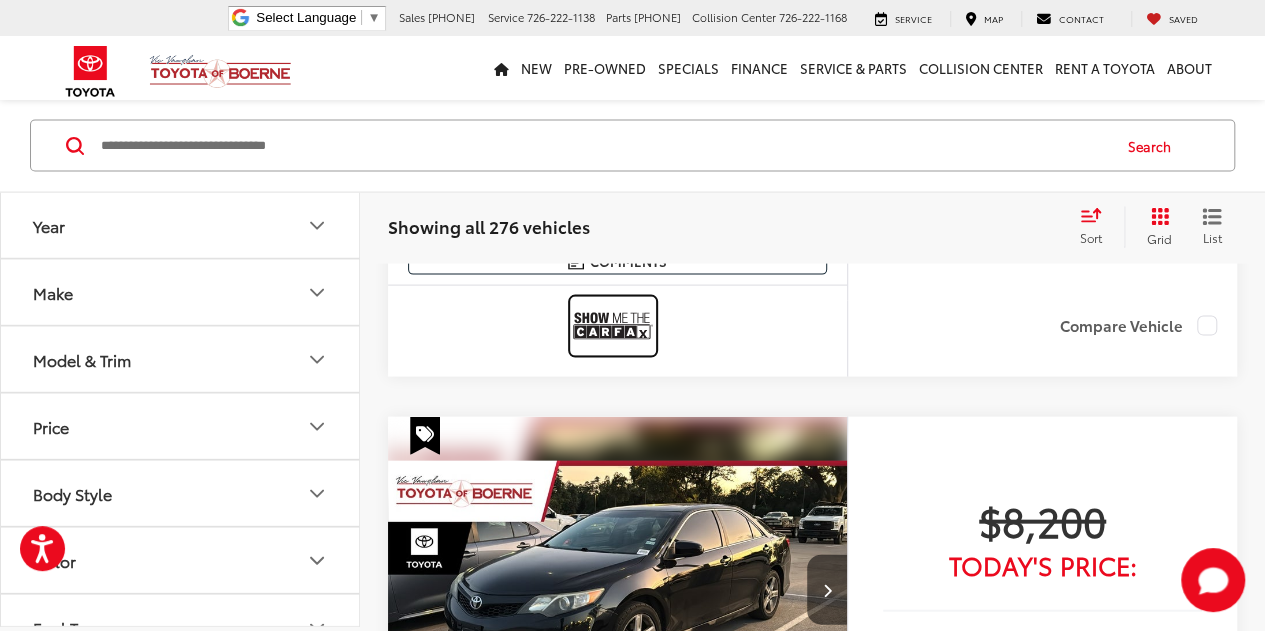 click at bounding box center (613, 326) 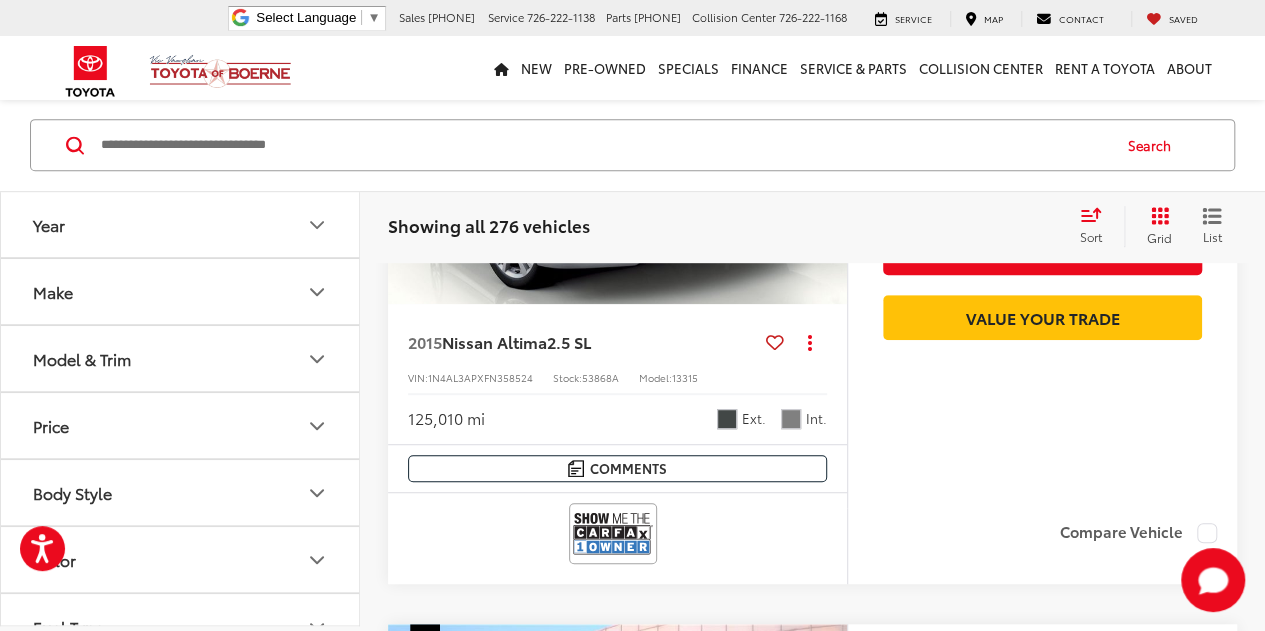 scroll, scrollTop: 600, scrollLeft: 0, axis: vertical 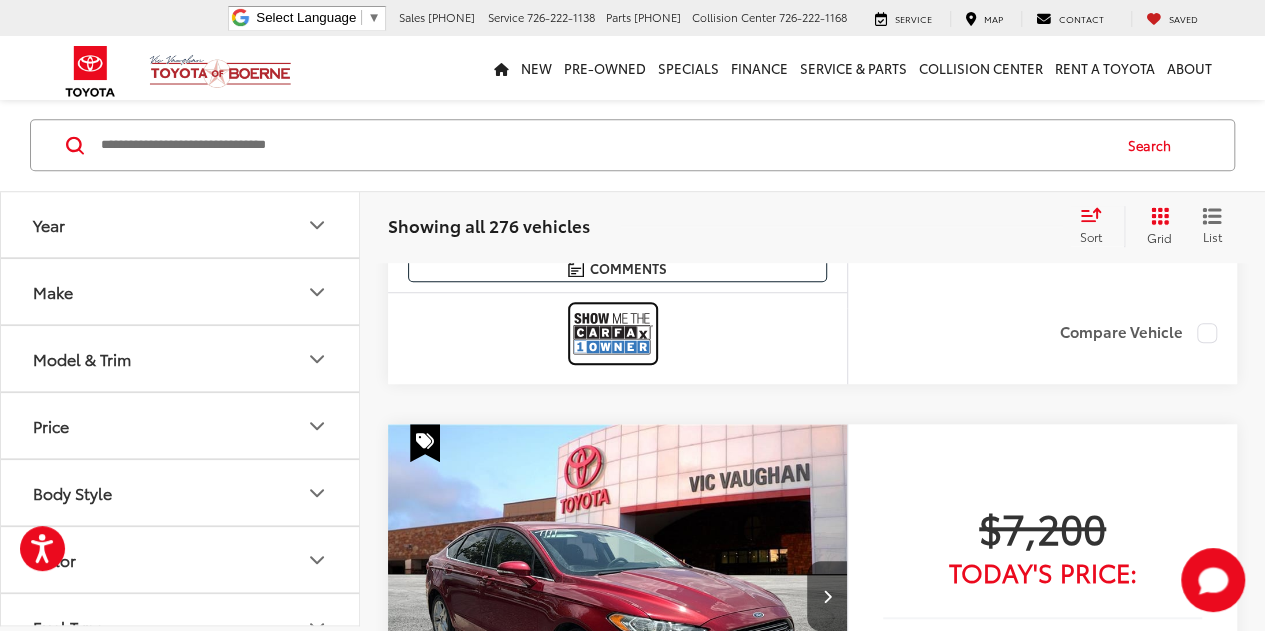 click at bounding box center [613, 333] 